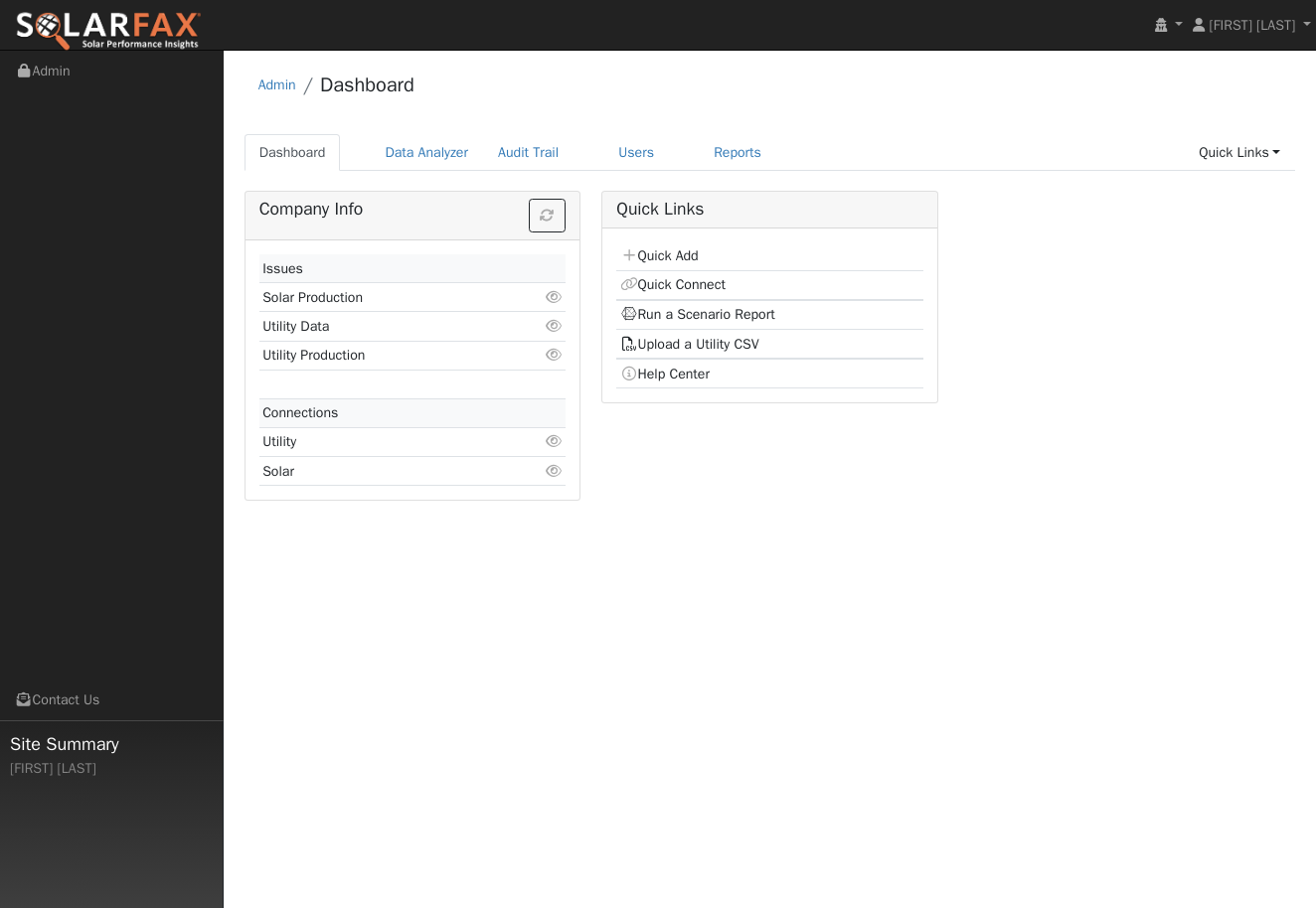 scroll, scrollTop: 0, scrollLeft: 0, axis: both 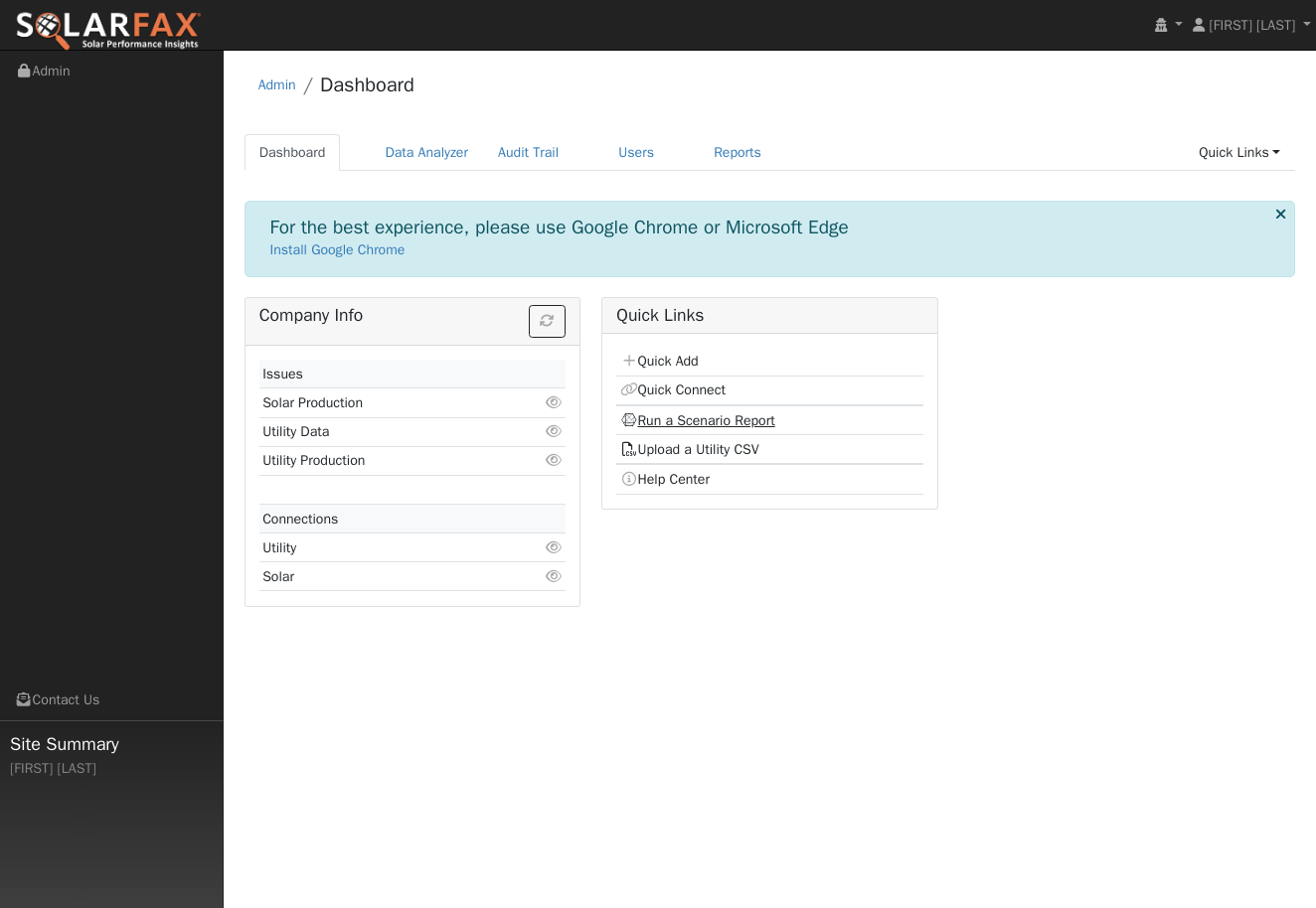 click on "Run a Scenario Report" at bounding box center (698, 420) 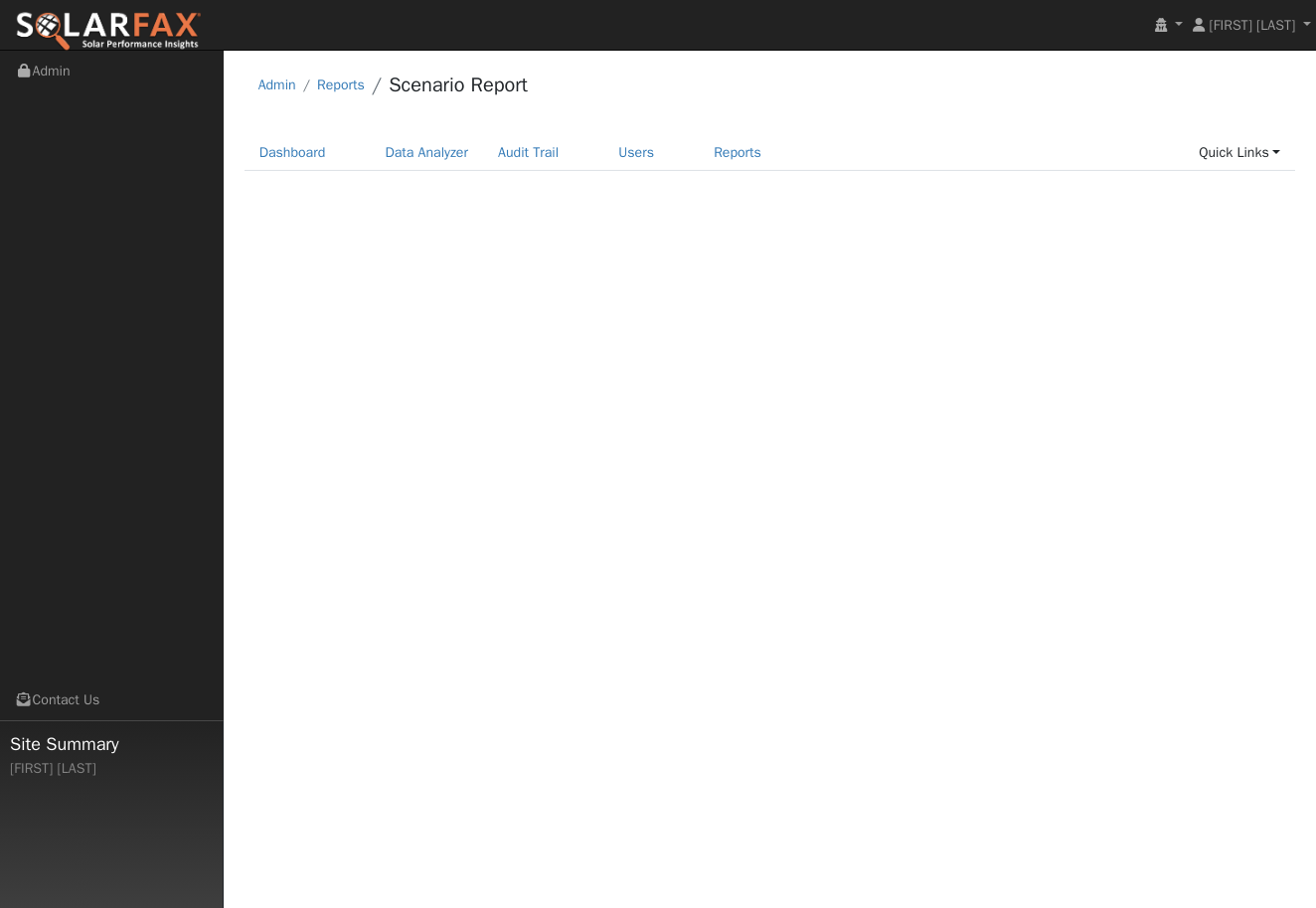 scroll, scrollTop: 0, scrollLeft: 0, axis: both 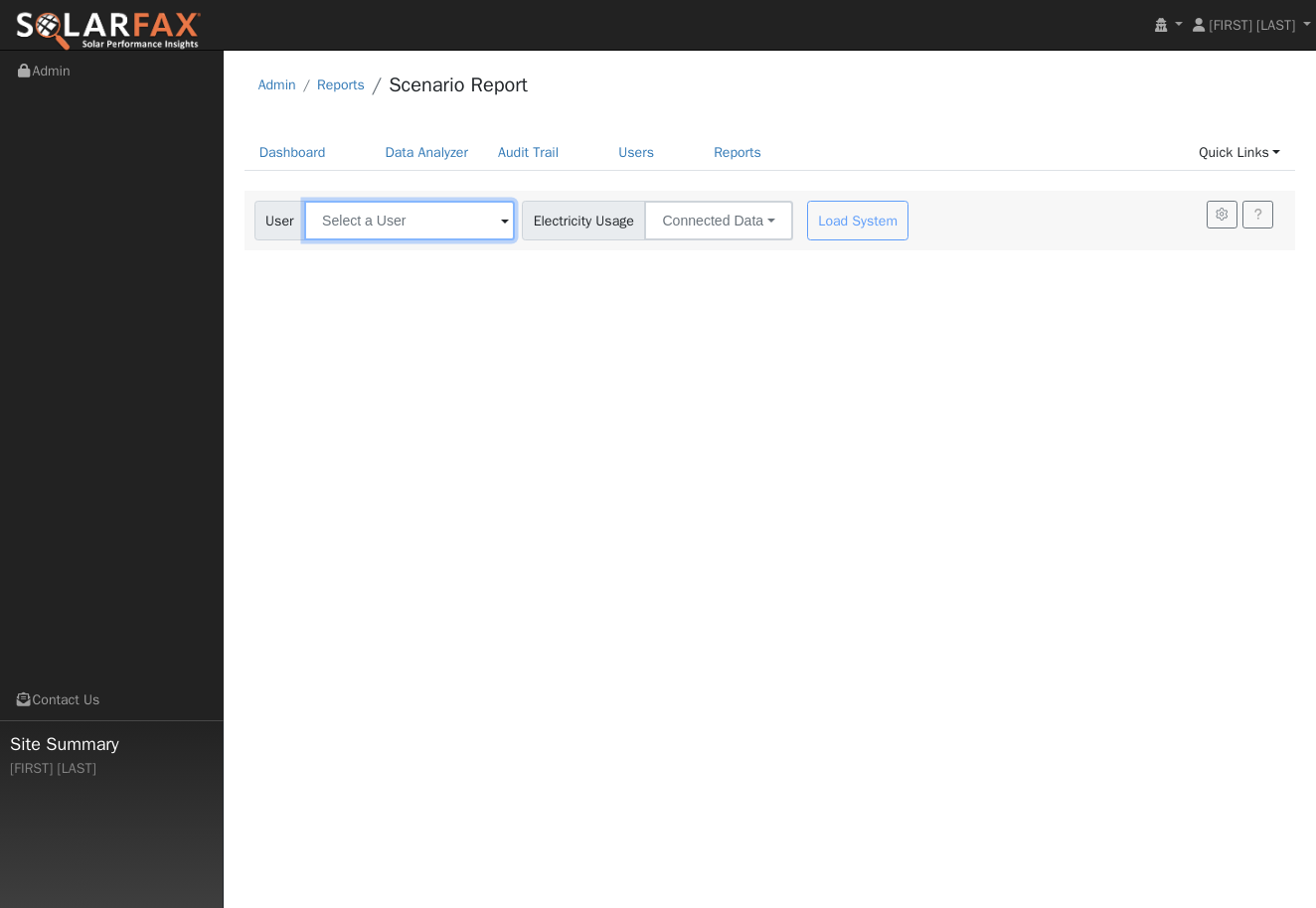 click at bounding box center (410, 221) 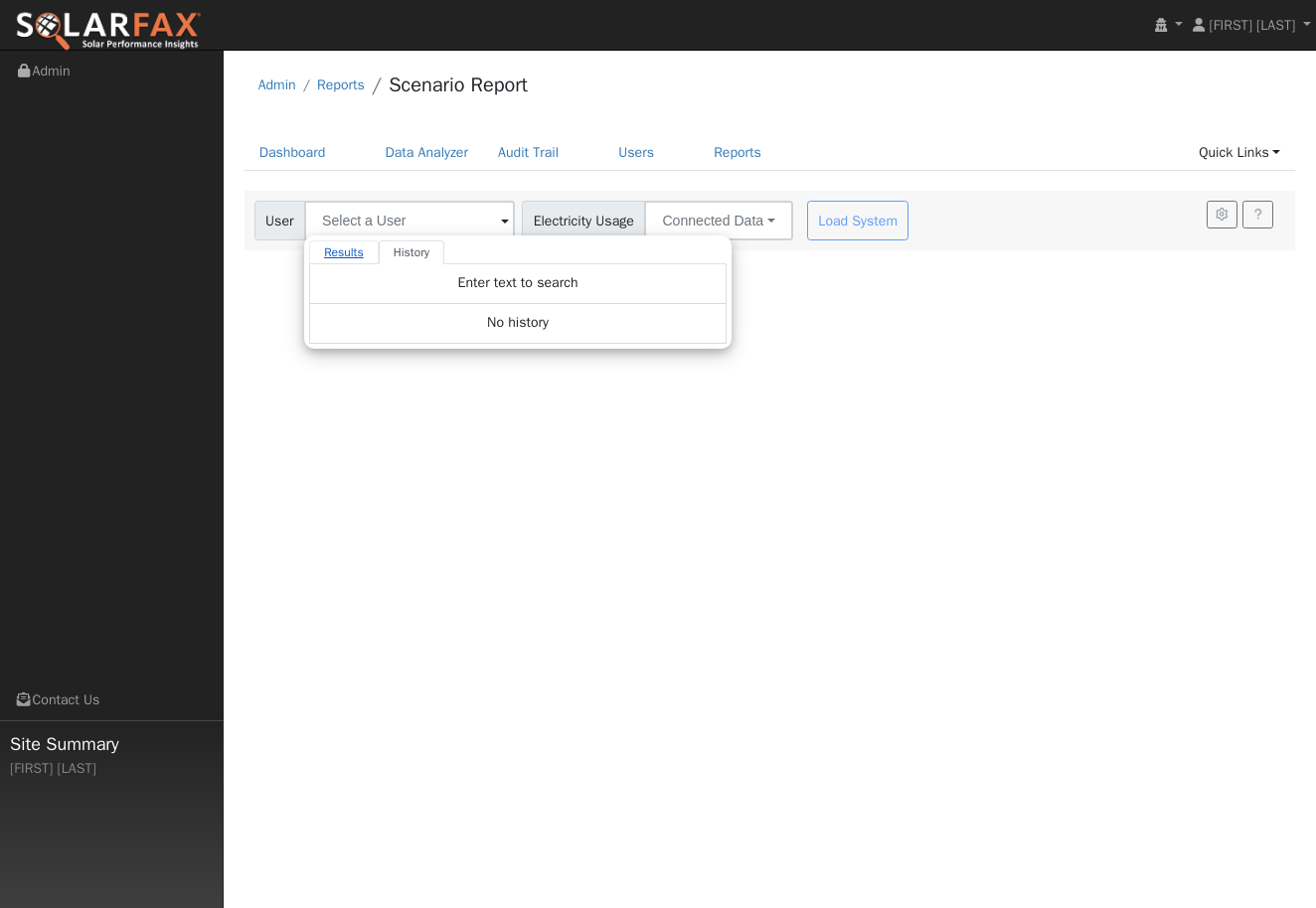 click on "Results" at bounding box center [344, 252] 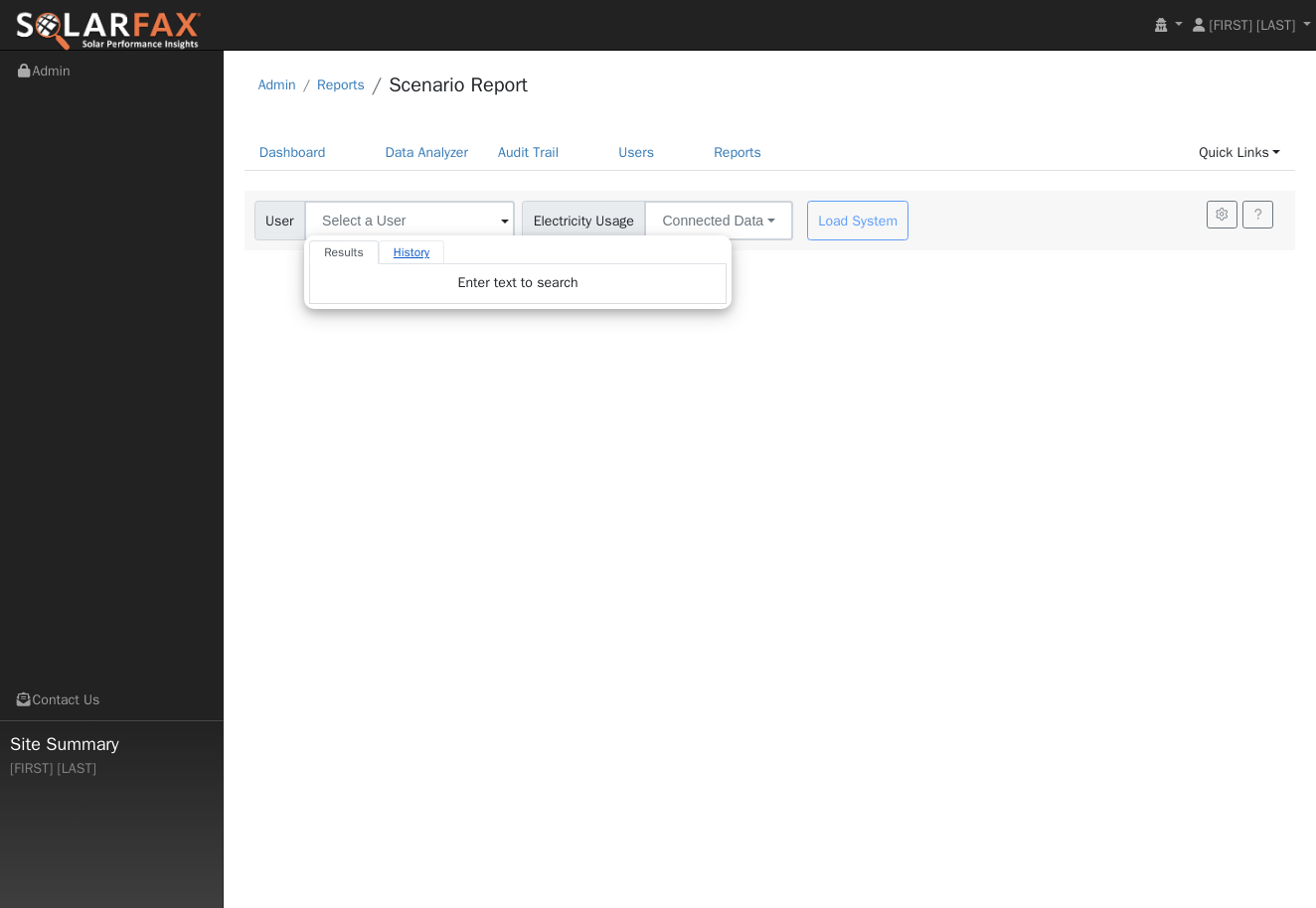 click on "History" at bounding box center (411, 252) 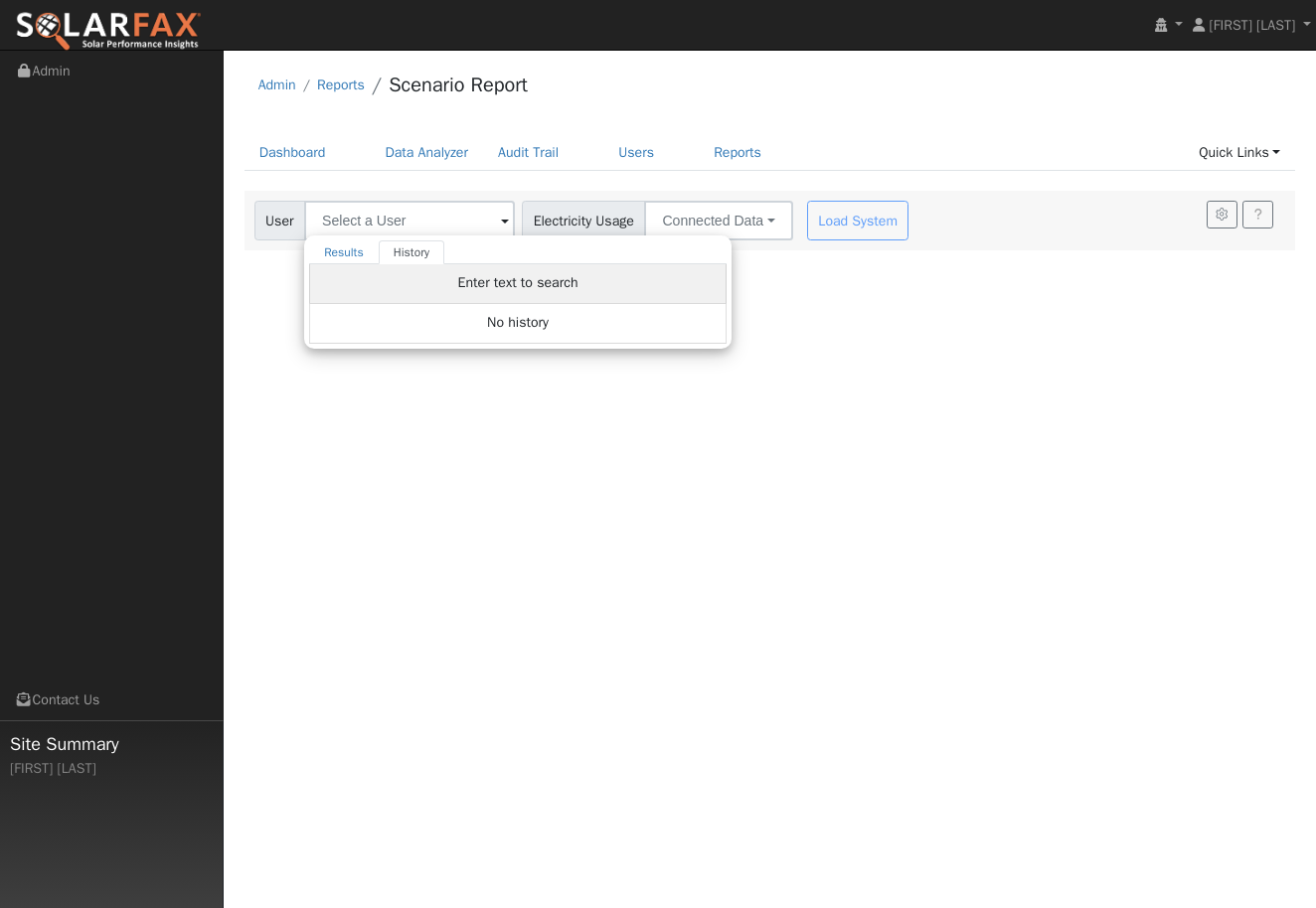 click on "Enter text to search" at bounding box center [518, 282] 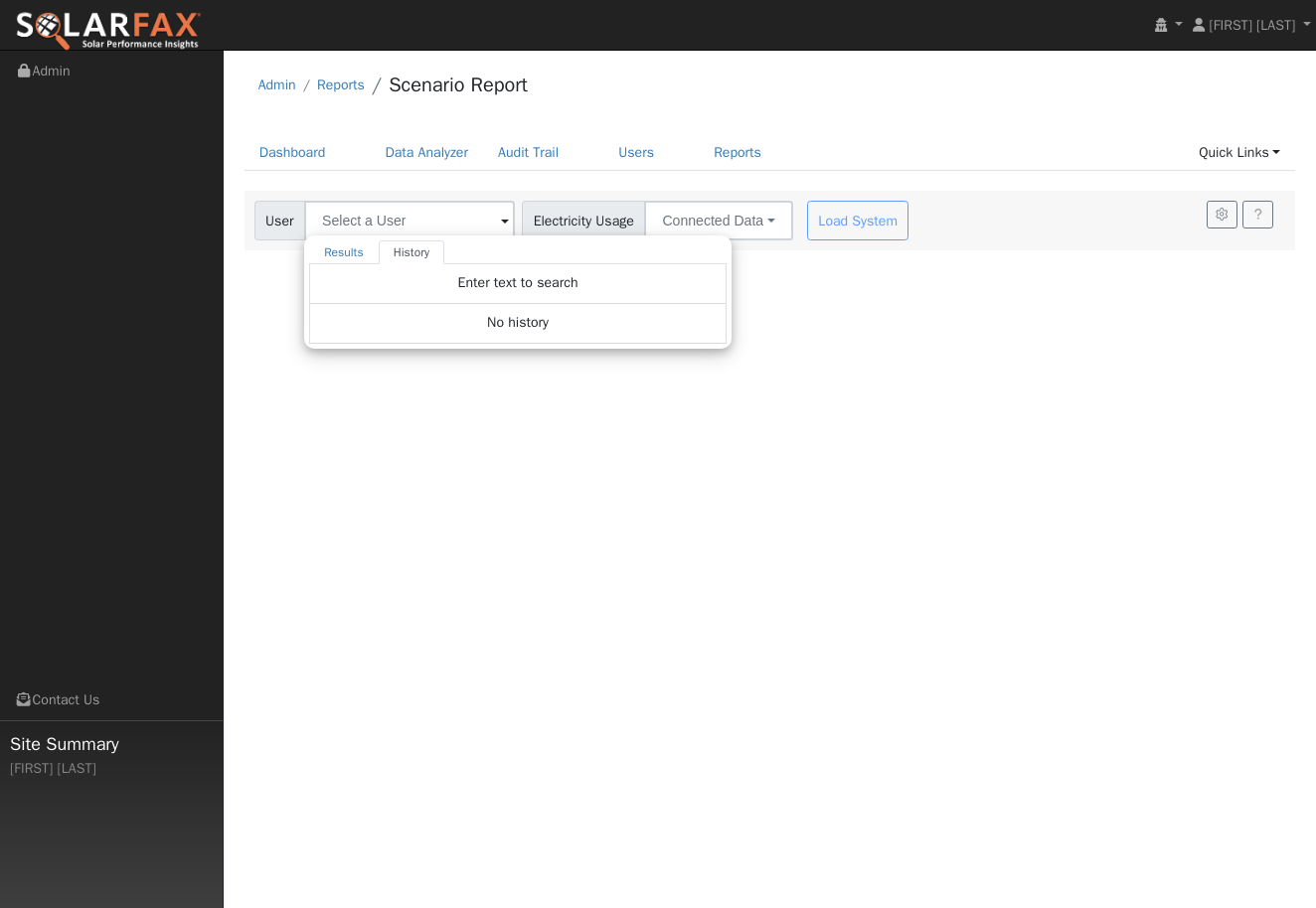 click on "User Profile First name Last name Email Email Notifications No Emails No Emails Weekly Emails Monthly Emails Cancel Save
Terms Of Service
Close
Login as User
Select a User
Admin
Reports
Scenario Report" at bounding box center (769, 479) 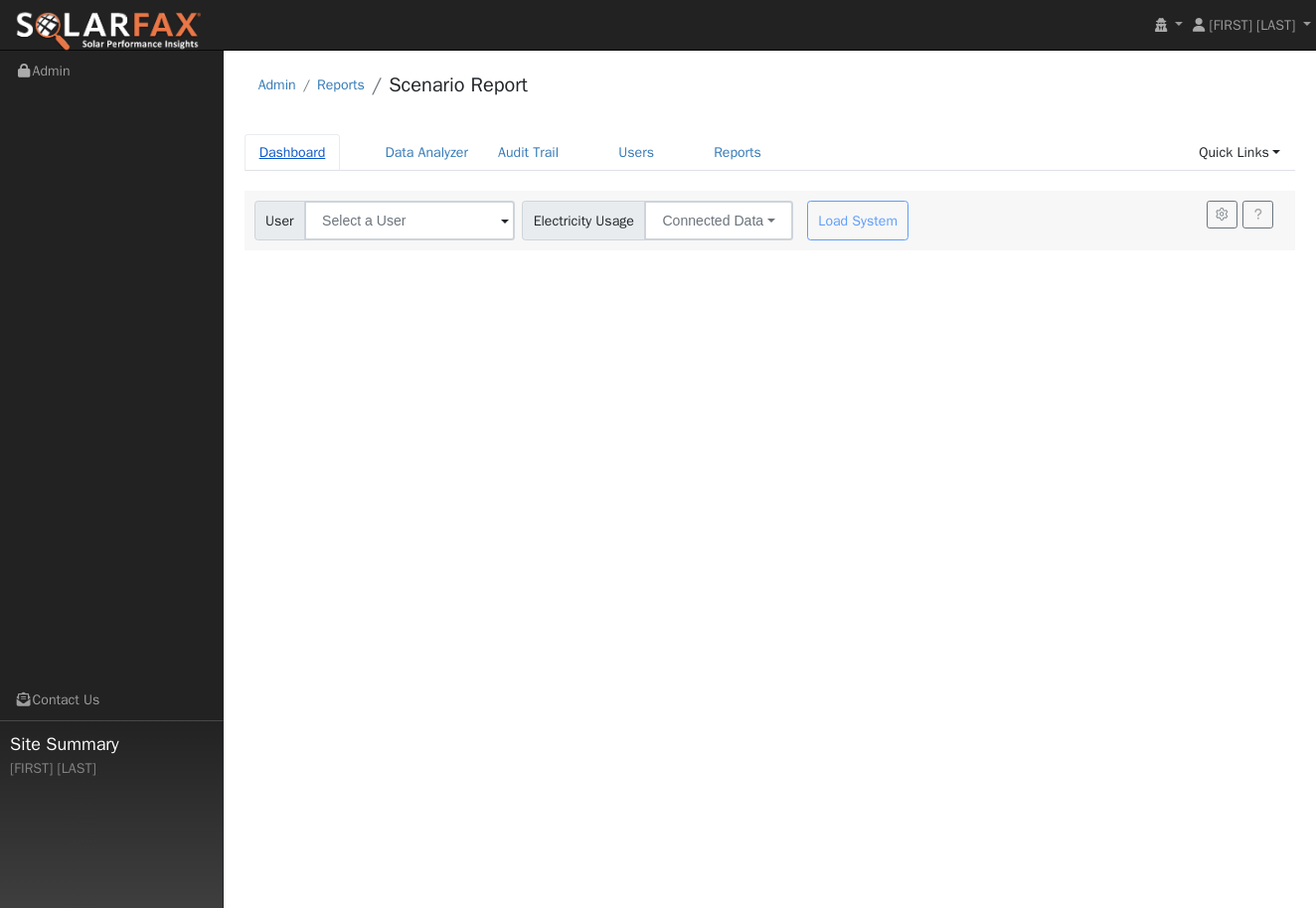 click on "Dashboard" at bounding box center (292, 152) 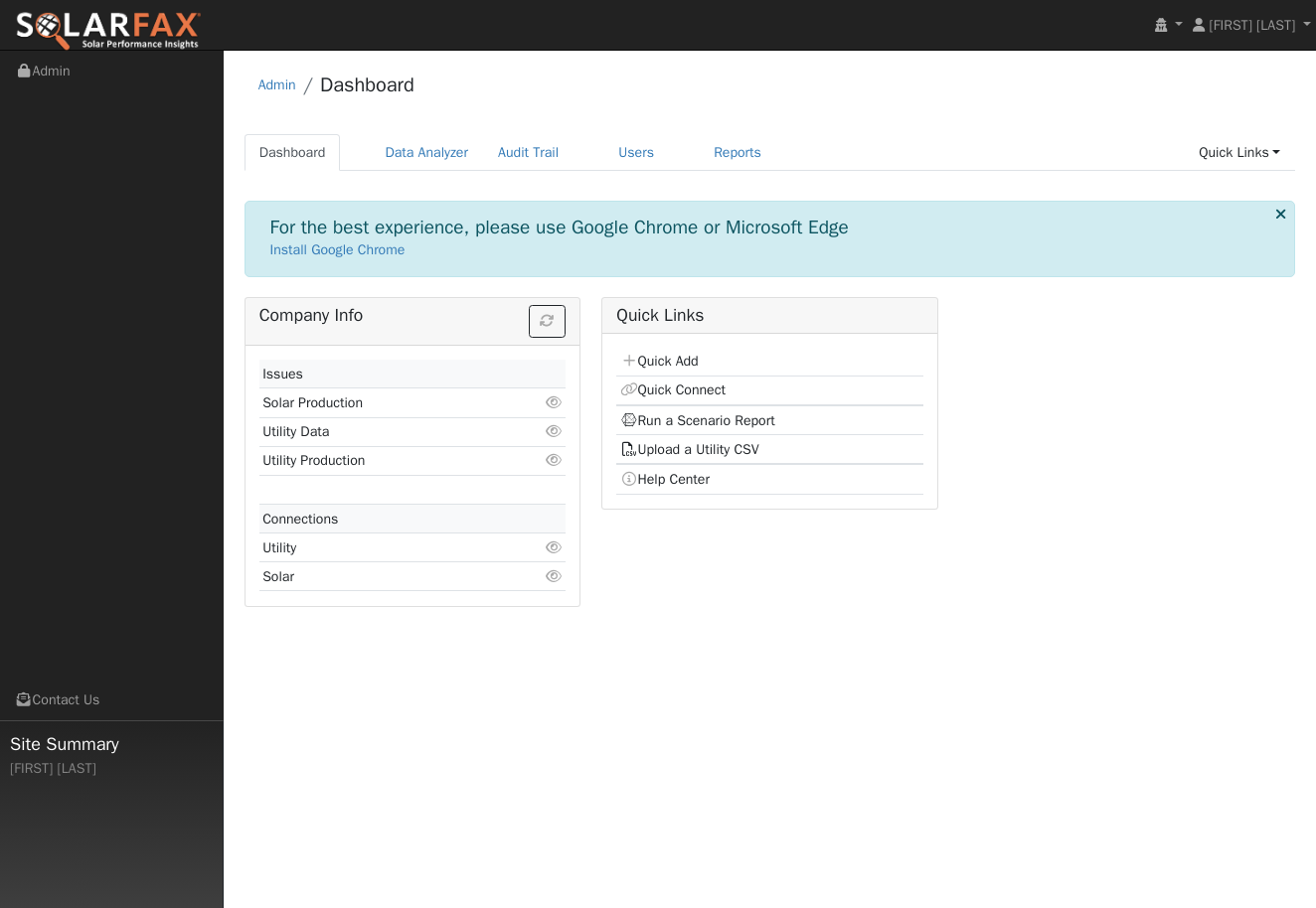 scroll, scrollTop: 0, scrollLeft: 0, axis: both 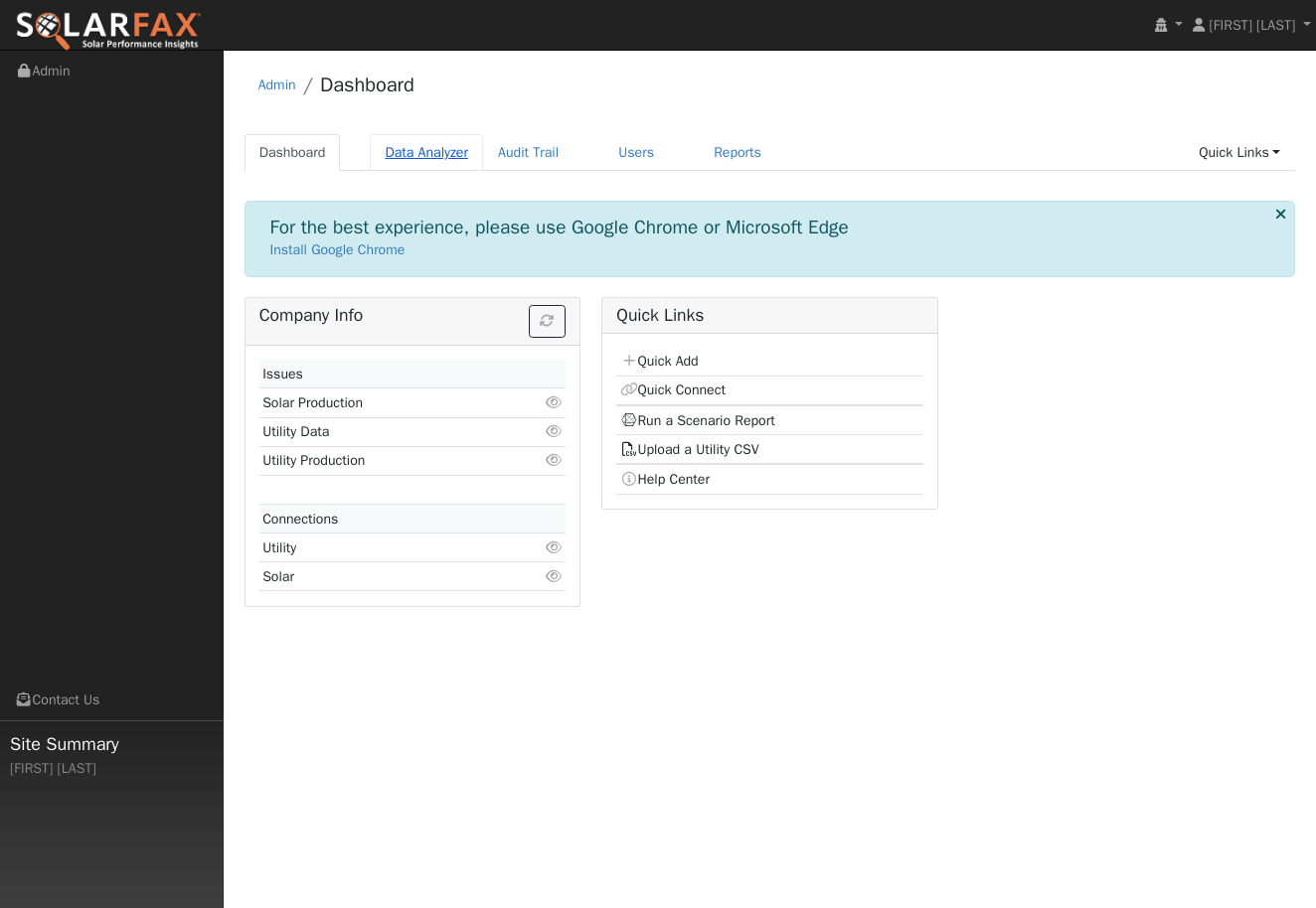 click on "Data Analyzer" at bounding box center [426, 152] 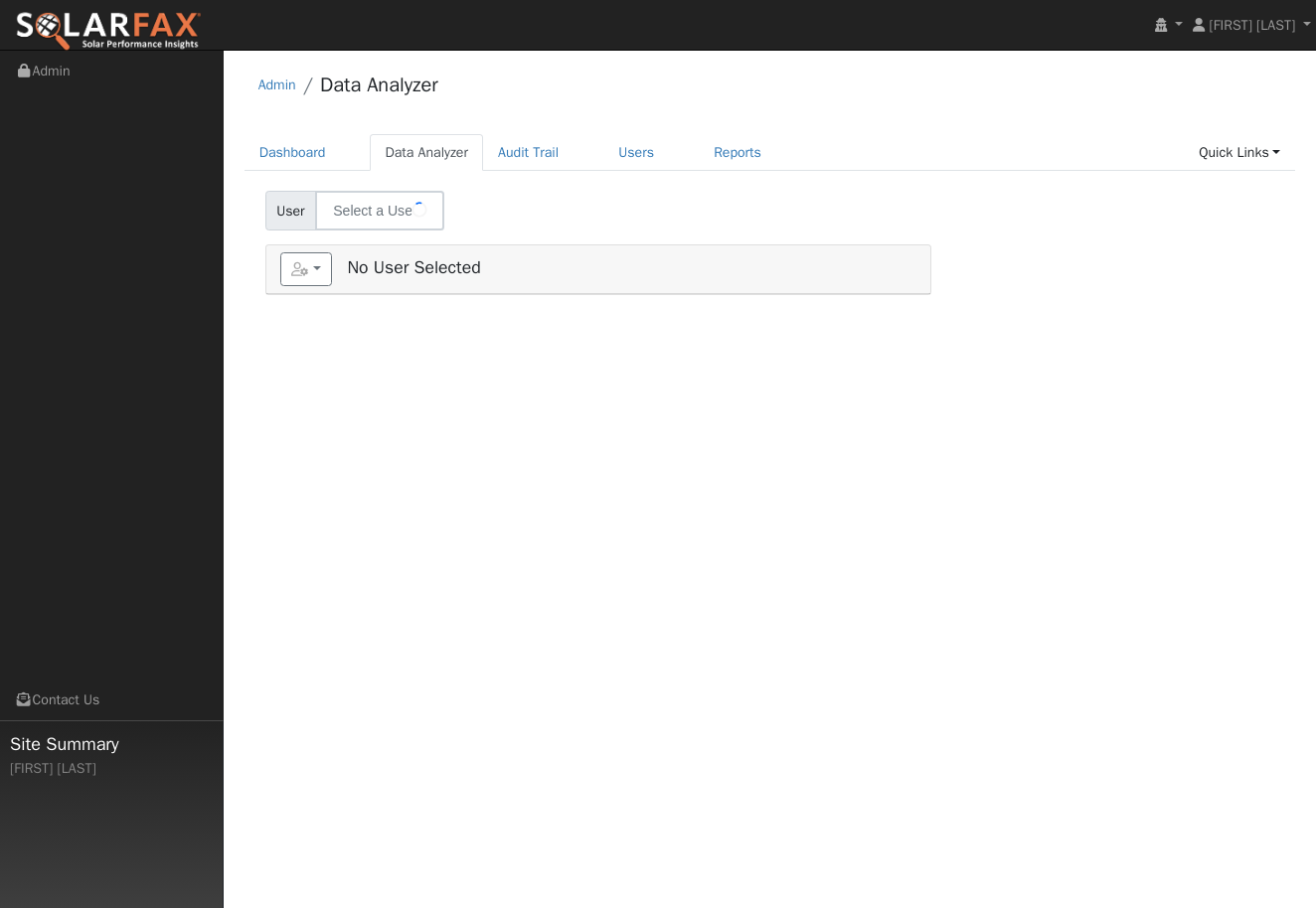 scroll, scrollTop: 0, scrollLeft: 0, axis: both 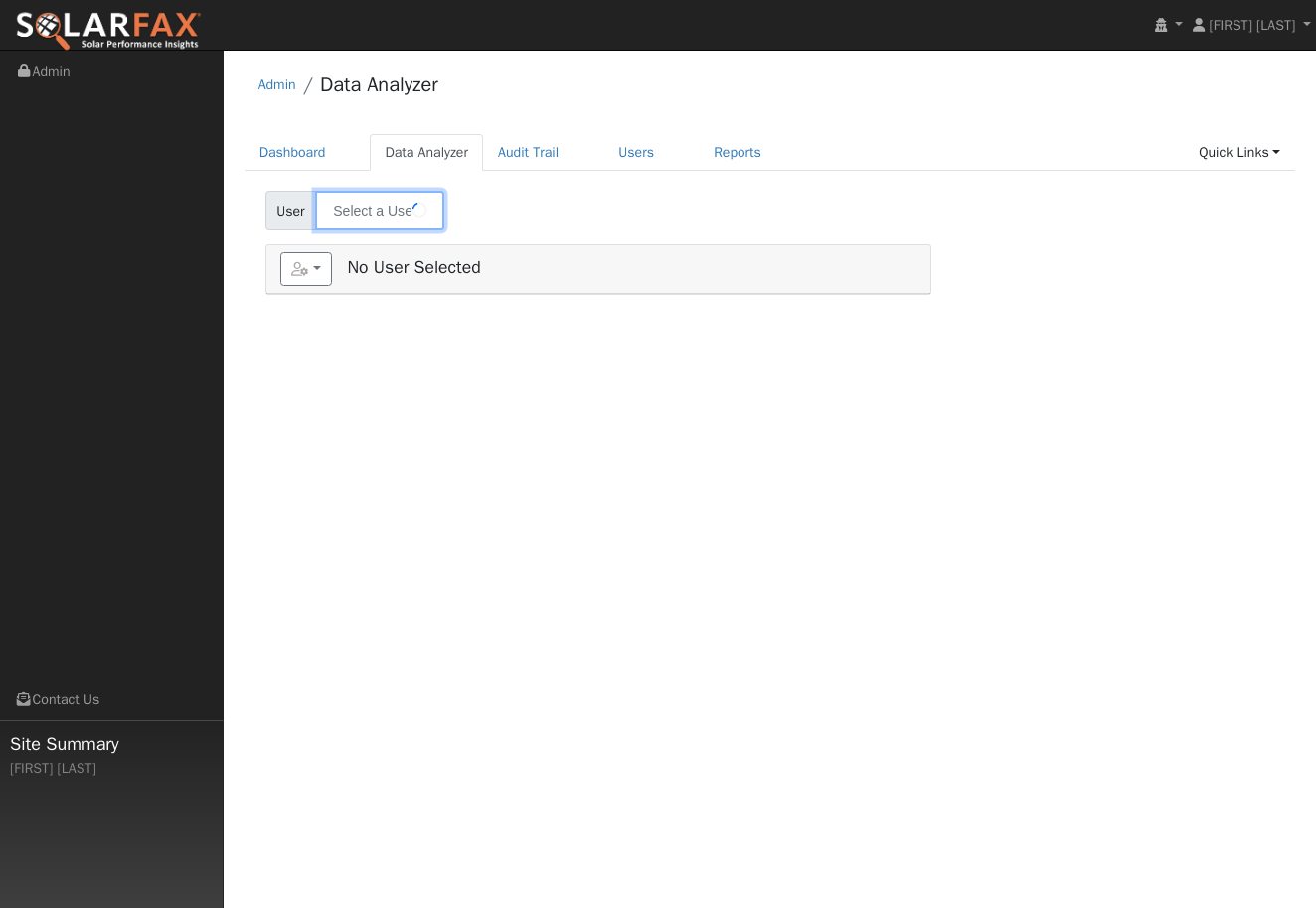 type on "[PERSON]" 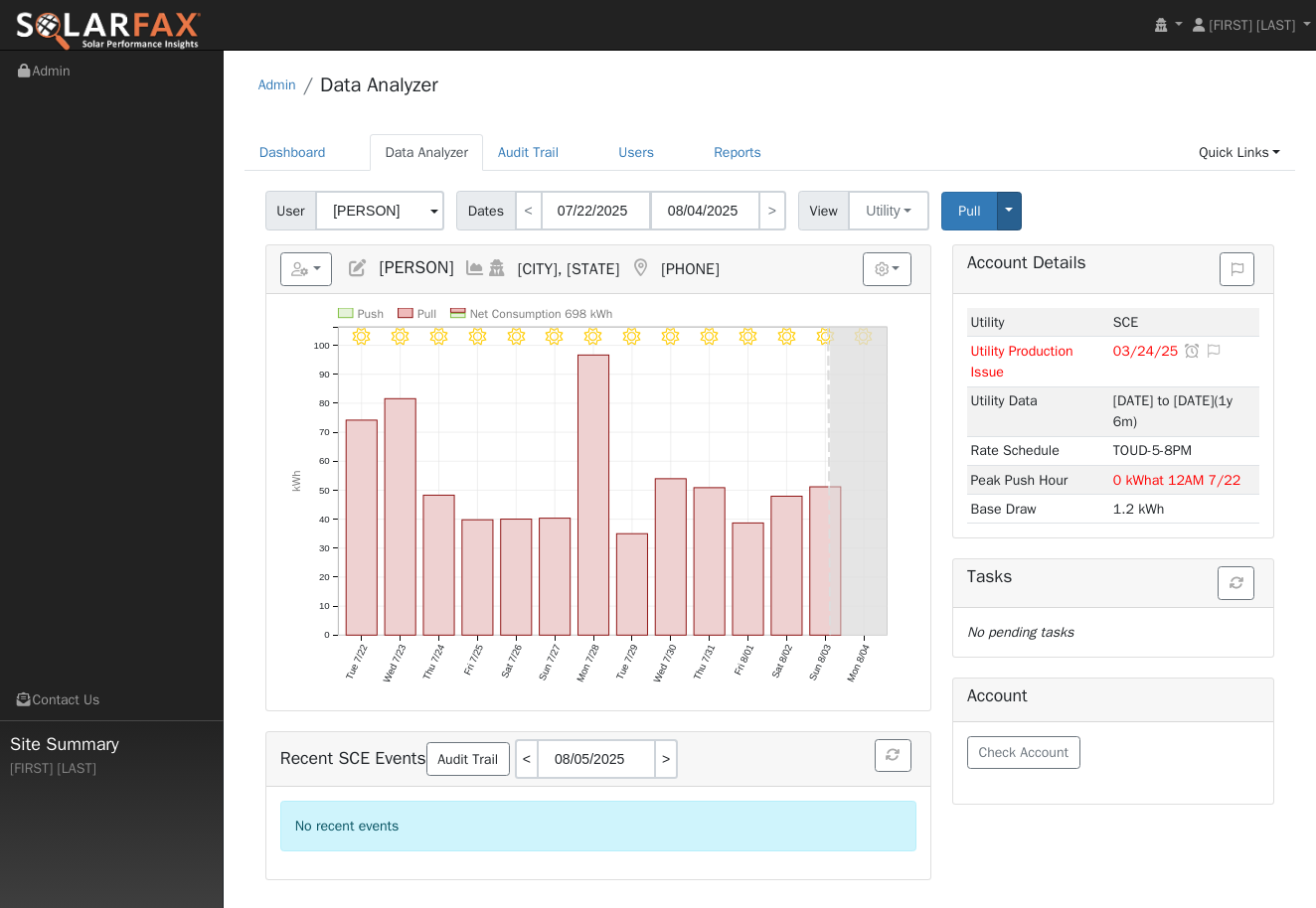 click on "Toggle Dropdown" at bounding box center [1010, 211] 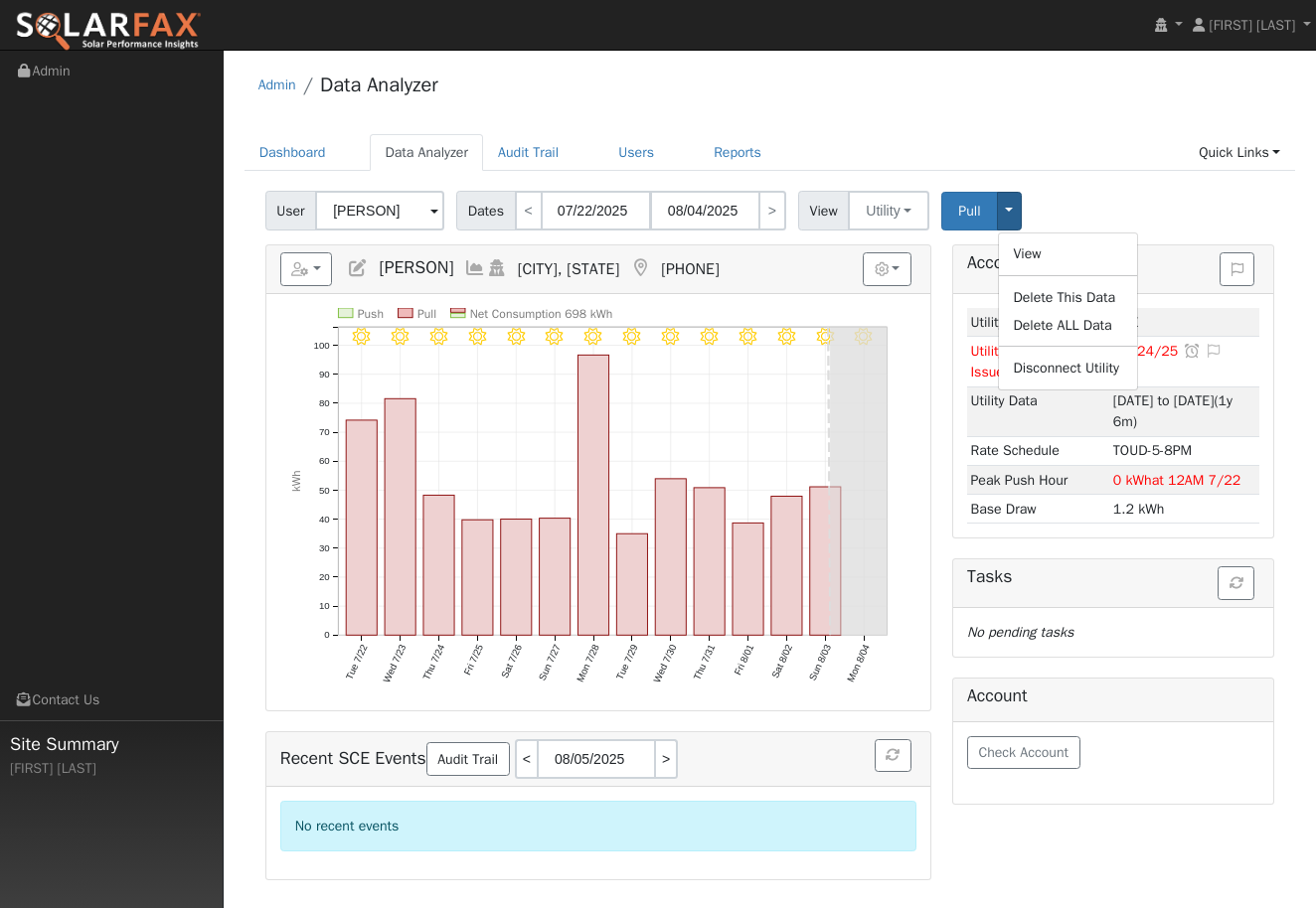 click on "Toggle Dropdown" at bounding box center [1010, 211] 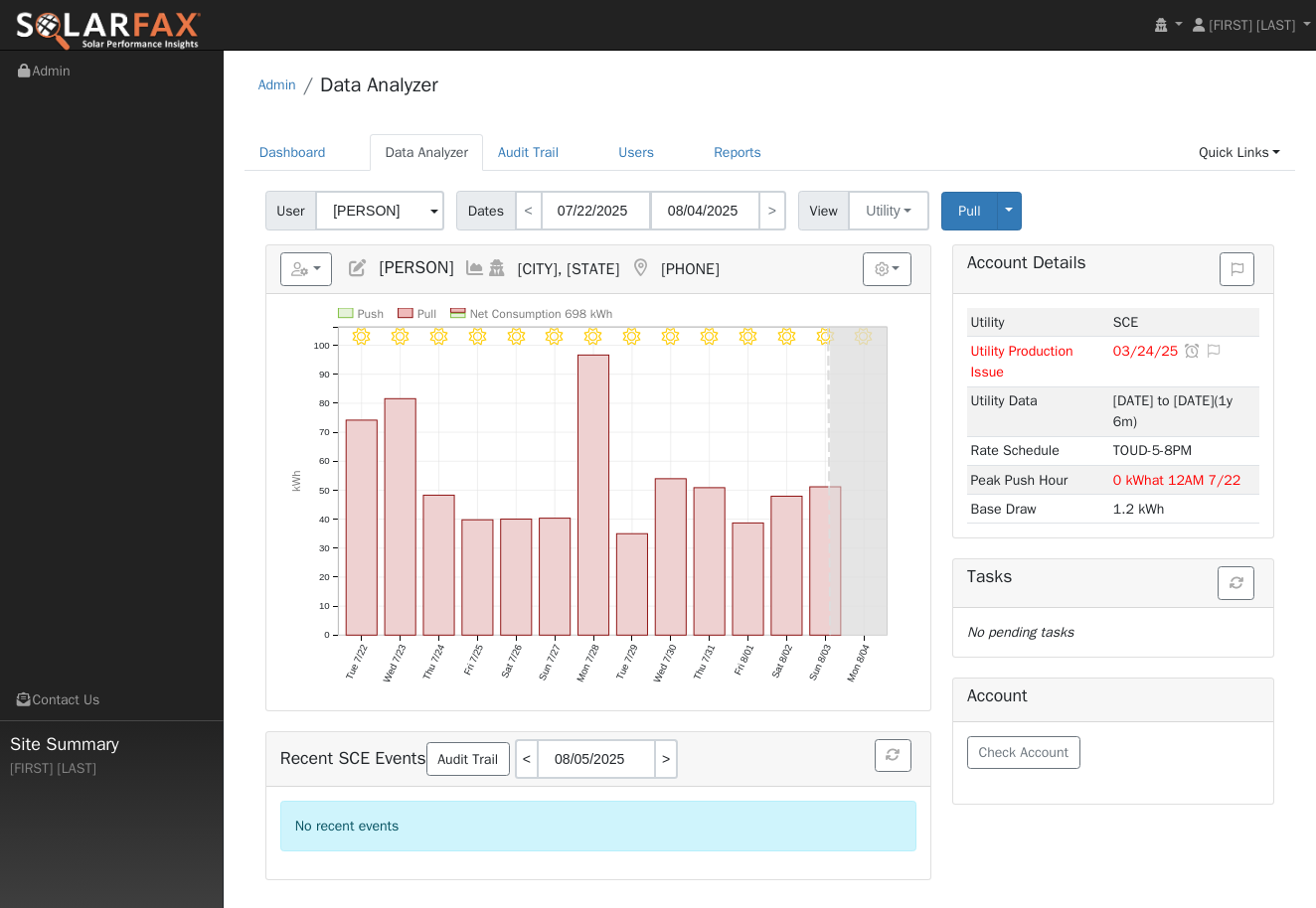 click on "User [PERSON] Account   Default Account Default Account [NUMBER] [STREET], [CITY], [STATE] [POSTAL_CODE] Primary Account Dates  <  [DATE] [DATE] > View Utility Utility Solar Pull Toggle Dropdown View Delete This Data Delete ALL Data Disconnect Utility Are you sure you want to delete [PERSON]'s SCE data from [DATE] to [DATE]?  Back   Delete  Are you sure you want to delete ALL [PERSON]'s SCE data? Be careful: this cannot be undone.  Back   Delete  Disconnecting SCE. Do you also want to delete all of the SCE data?  - Delete data if disconnecting or connecting to different data.  - Keep data if reconnecting to same data.  Be careful: this cannot be undone.  Cancel  No  Yes Switch PG&E meter to Unknown (Usage Point). This will delete all of the current meter data and pull new meter data. Be careful: this cannot be undone.  Cancel   Confirm  No" at bounding box center [769, 207] 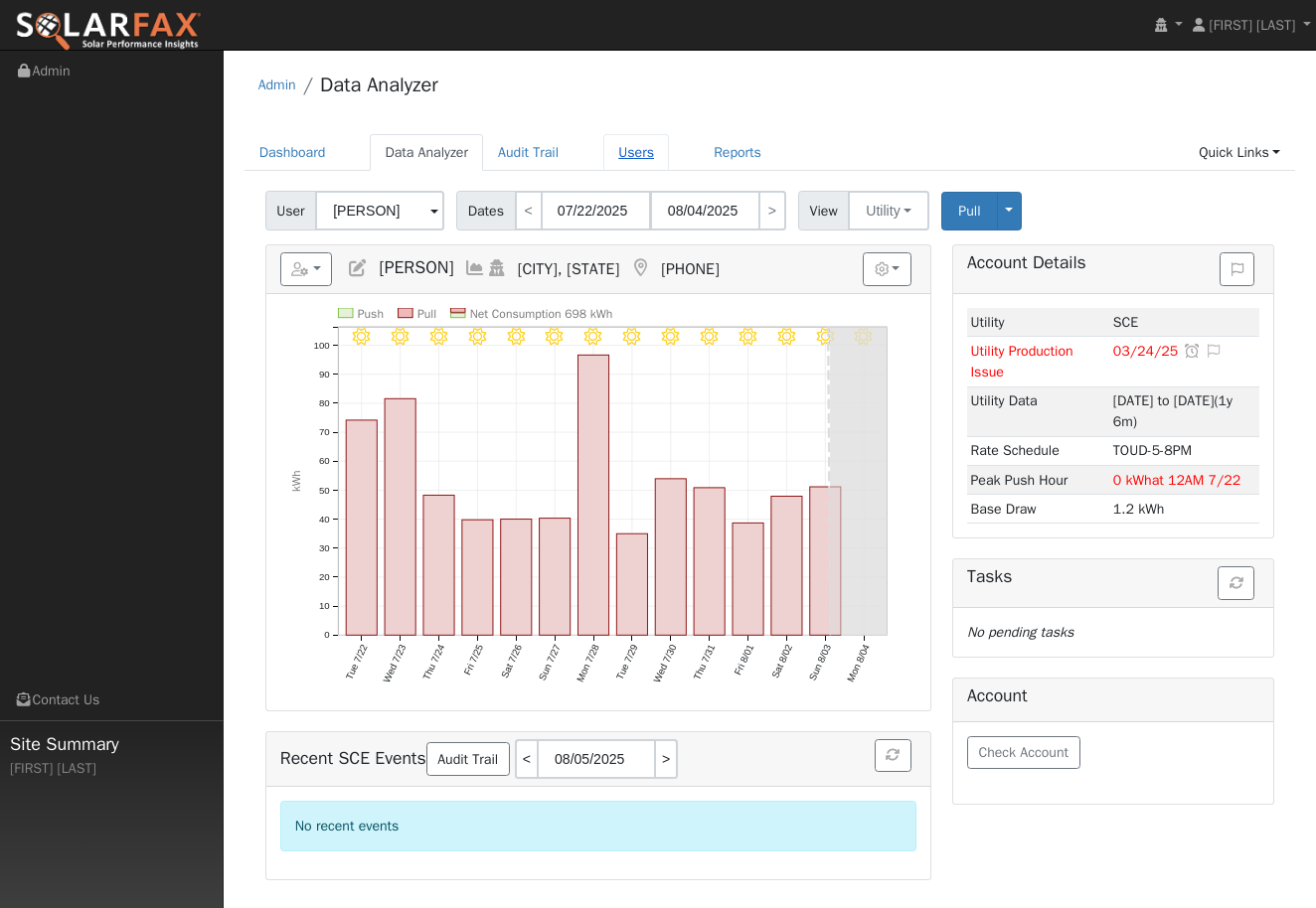 click on "Users" at bounding box center [636, 152] 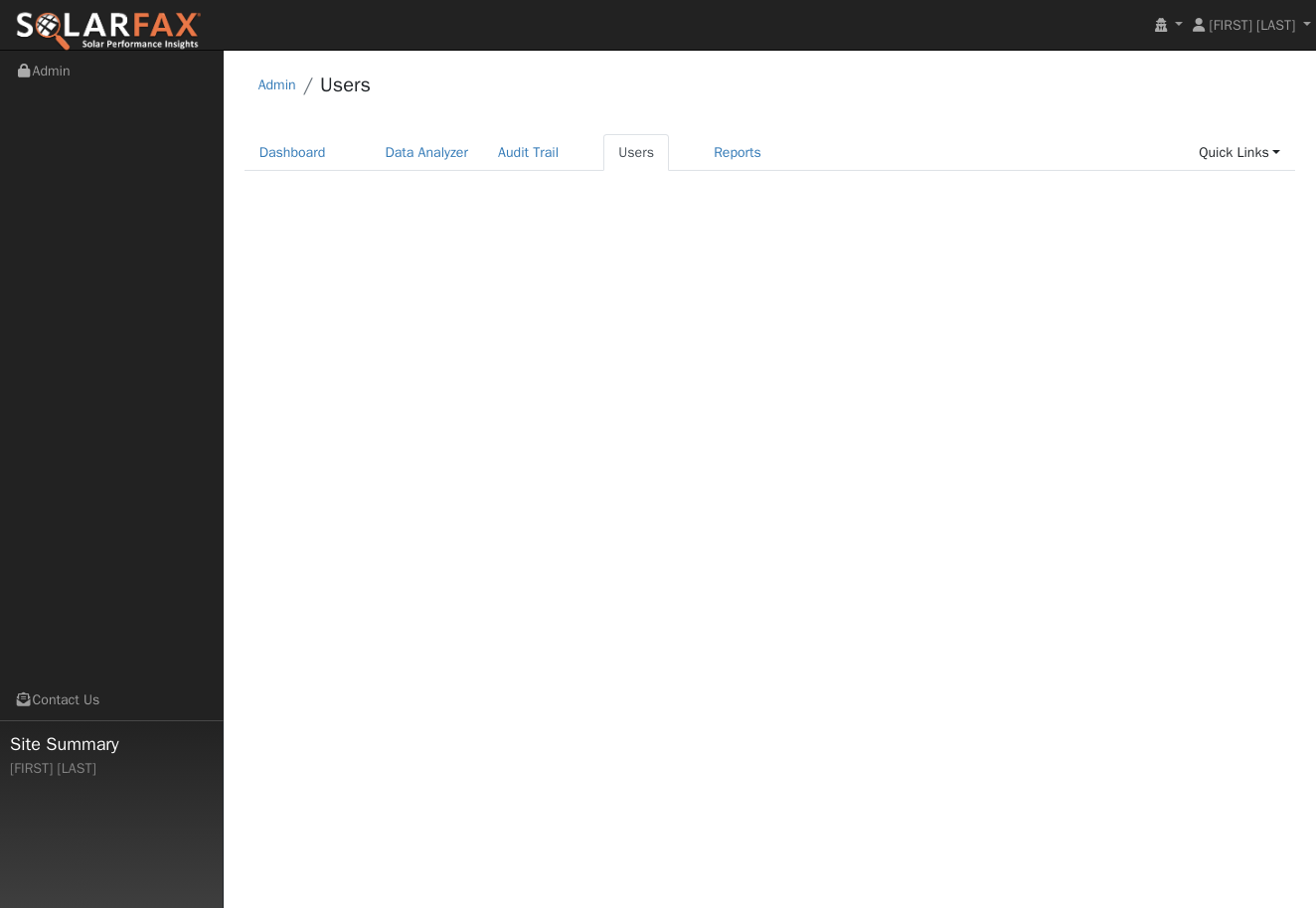 scroll, scrollTop: 0, scrollLeft: 0, axis: both 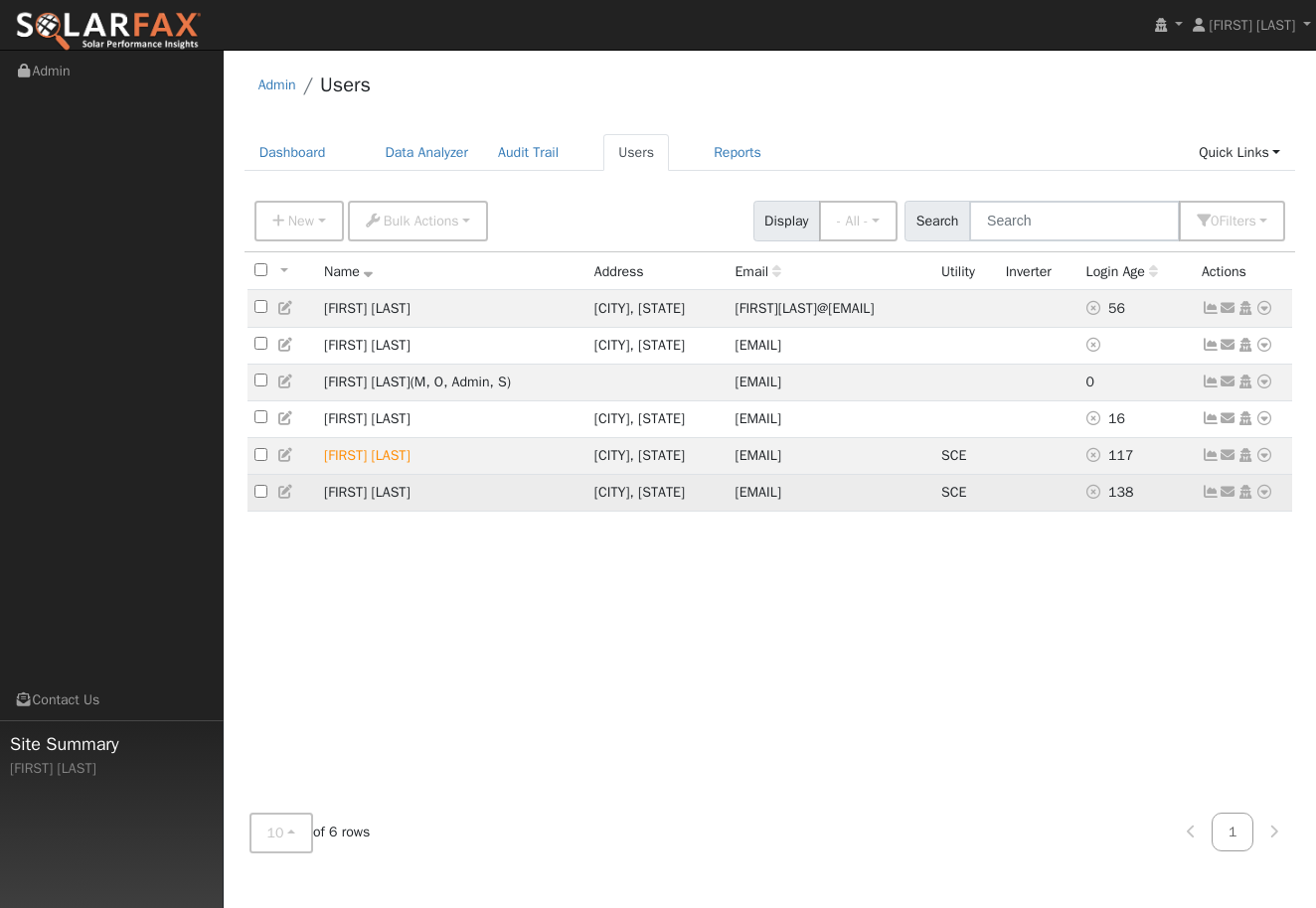 click at bounding box center [1264, 492] 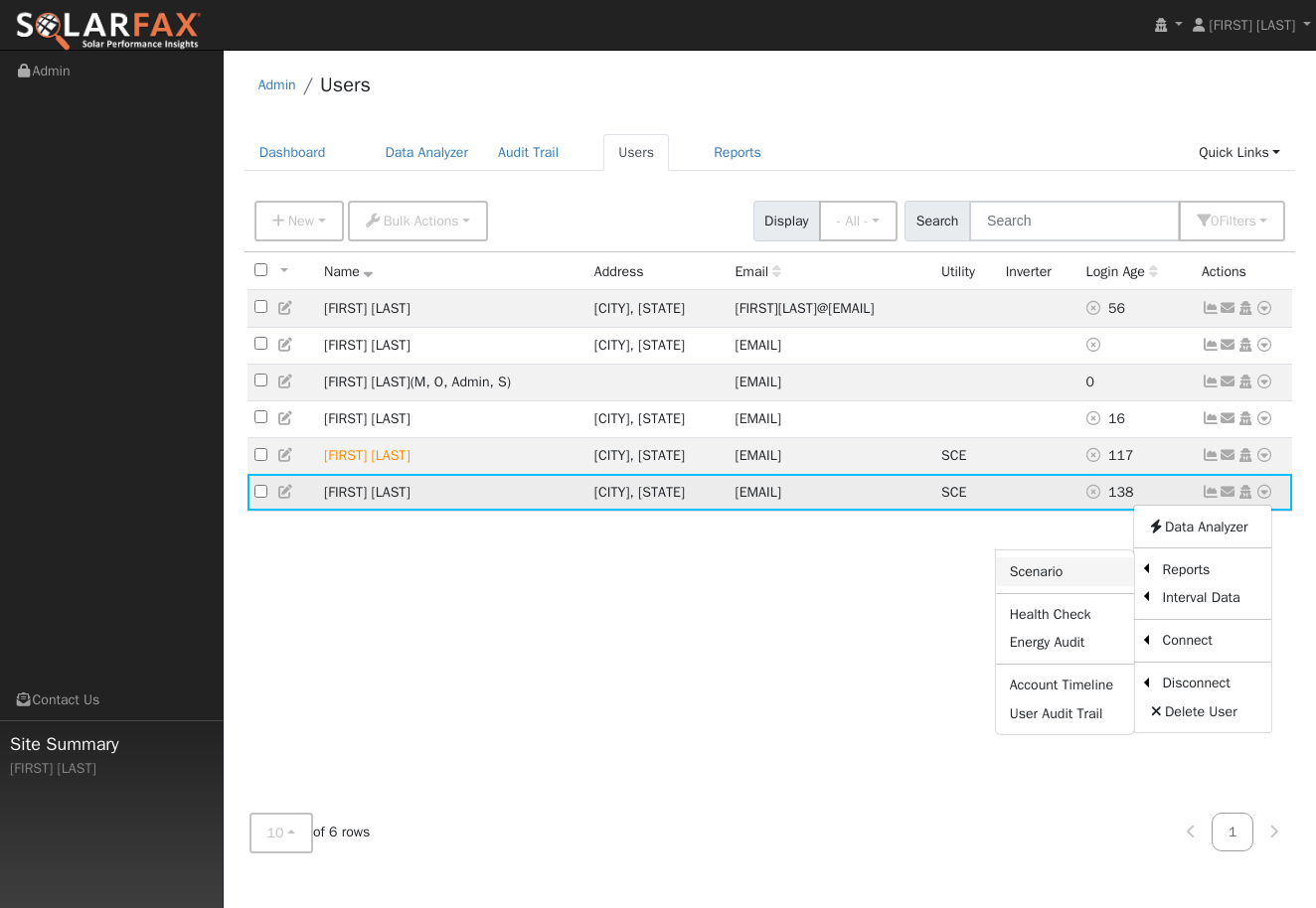 click on "Scenario" at bounding box center [1065, 571] 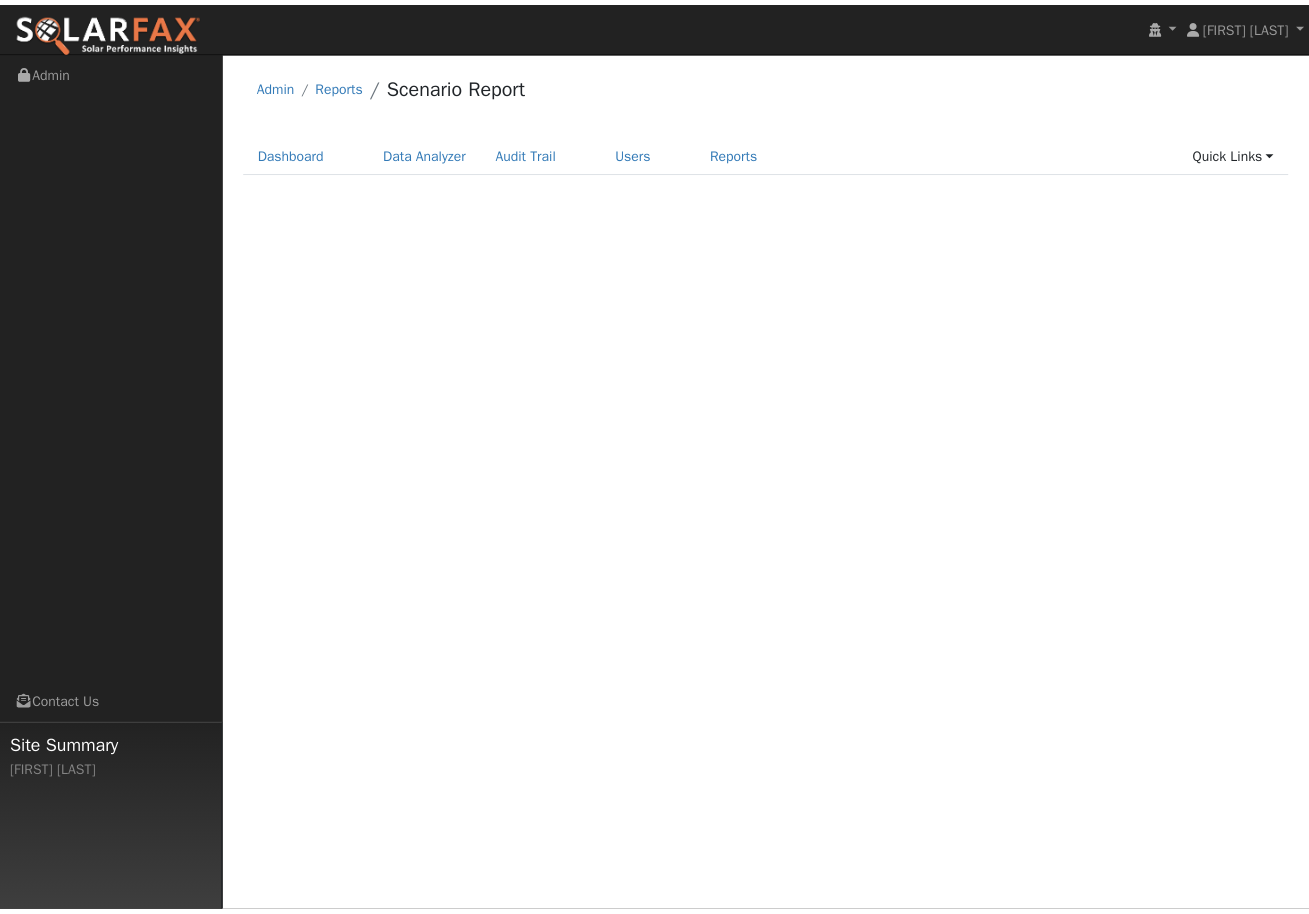 scroll, scrollTop: 0, scrollLeft: 0, axis: both 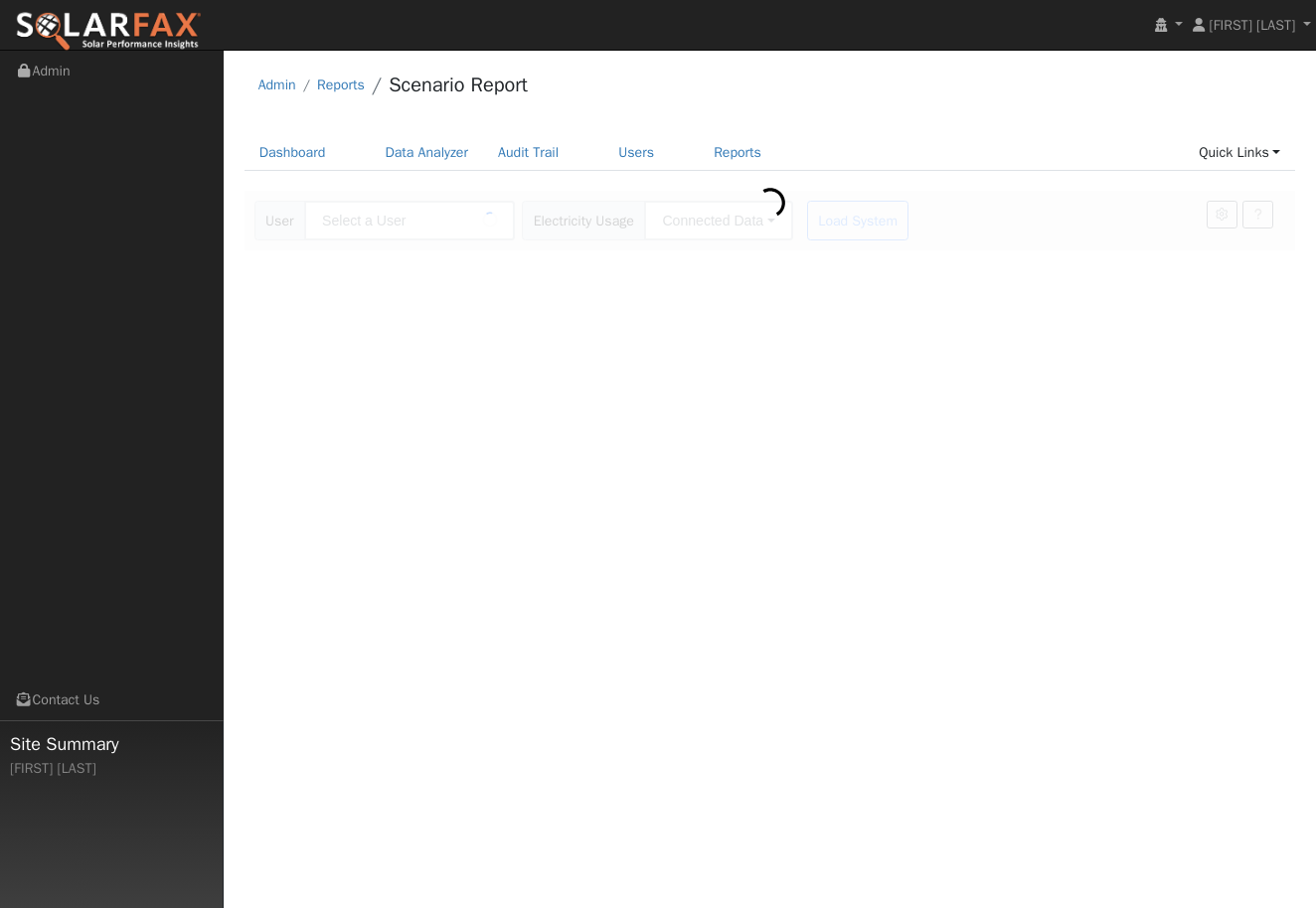 type on "[FIRST] [LAST]" 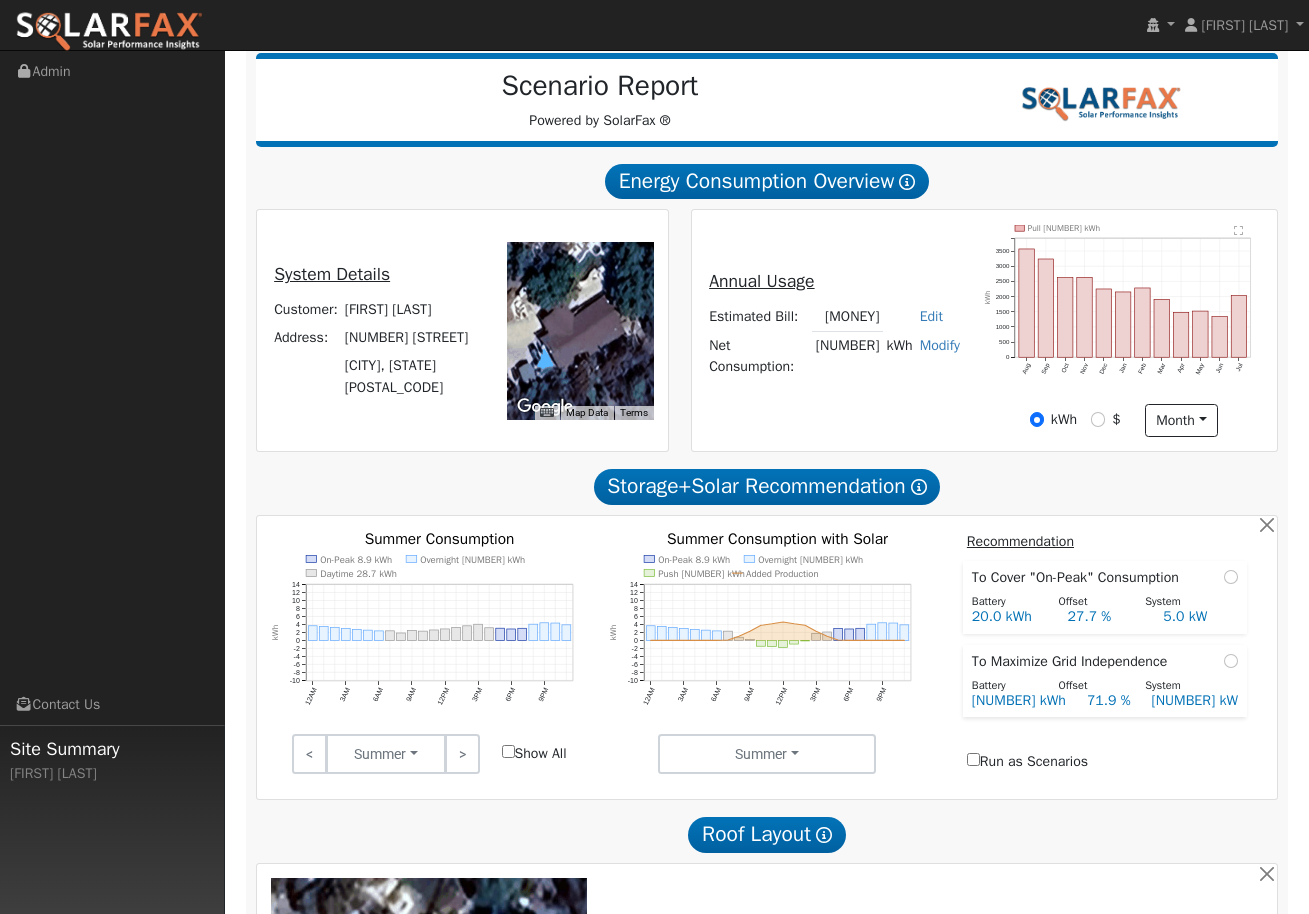 scroll, scrollTop: 283, scrollLeft: 0, axis: vertical 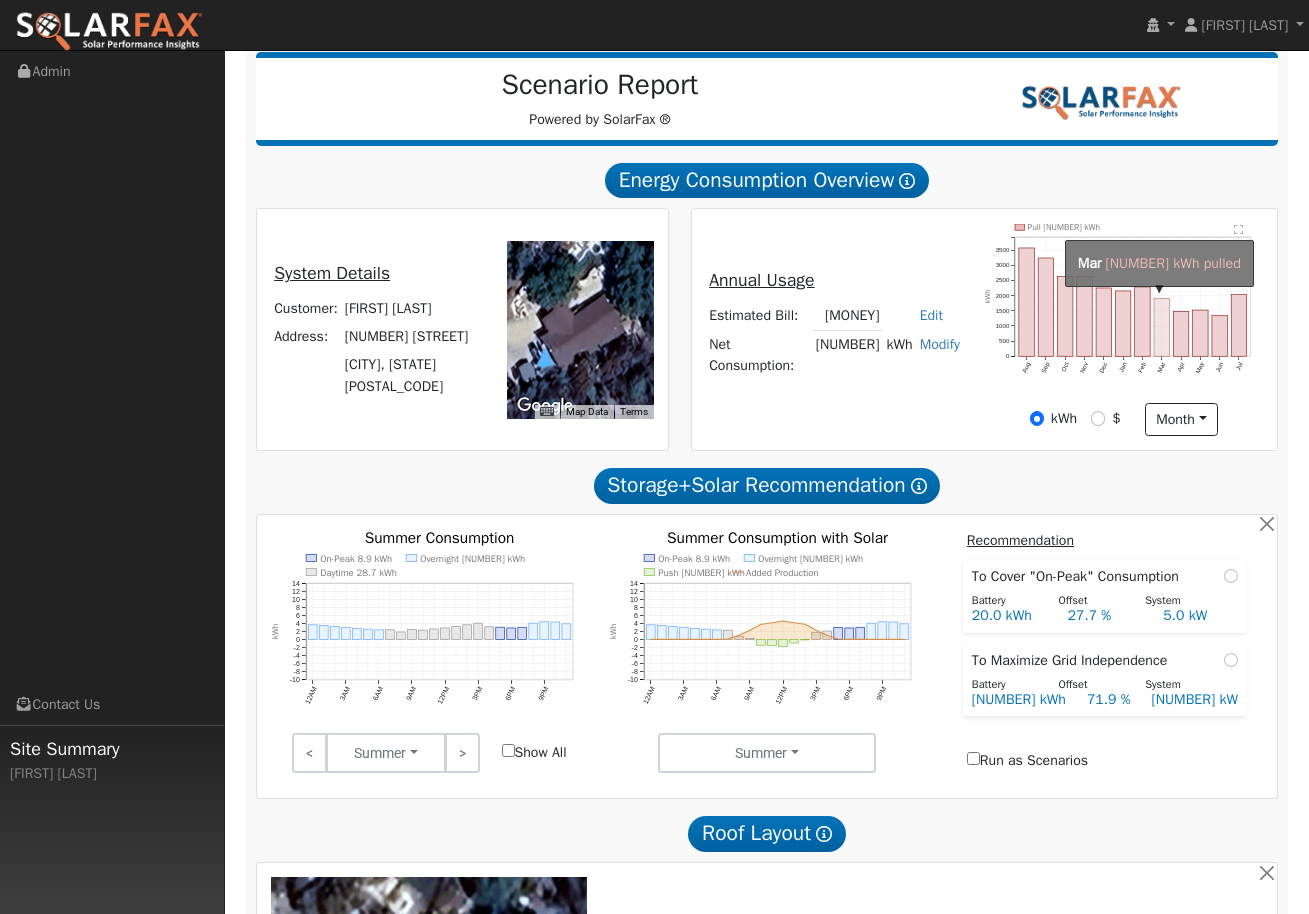 click on "onclick=""" 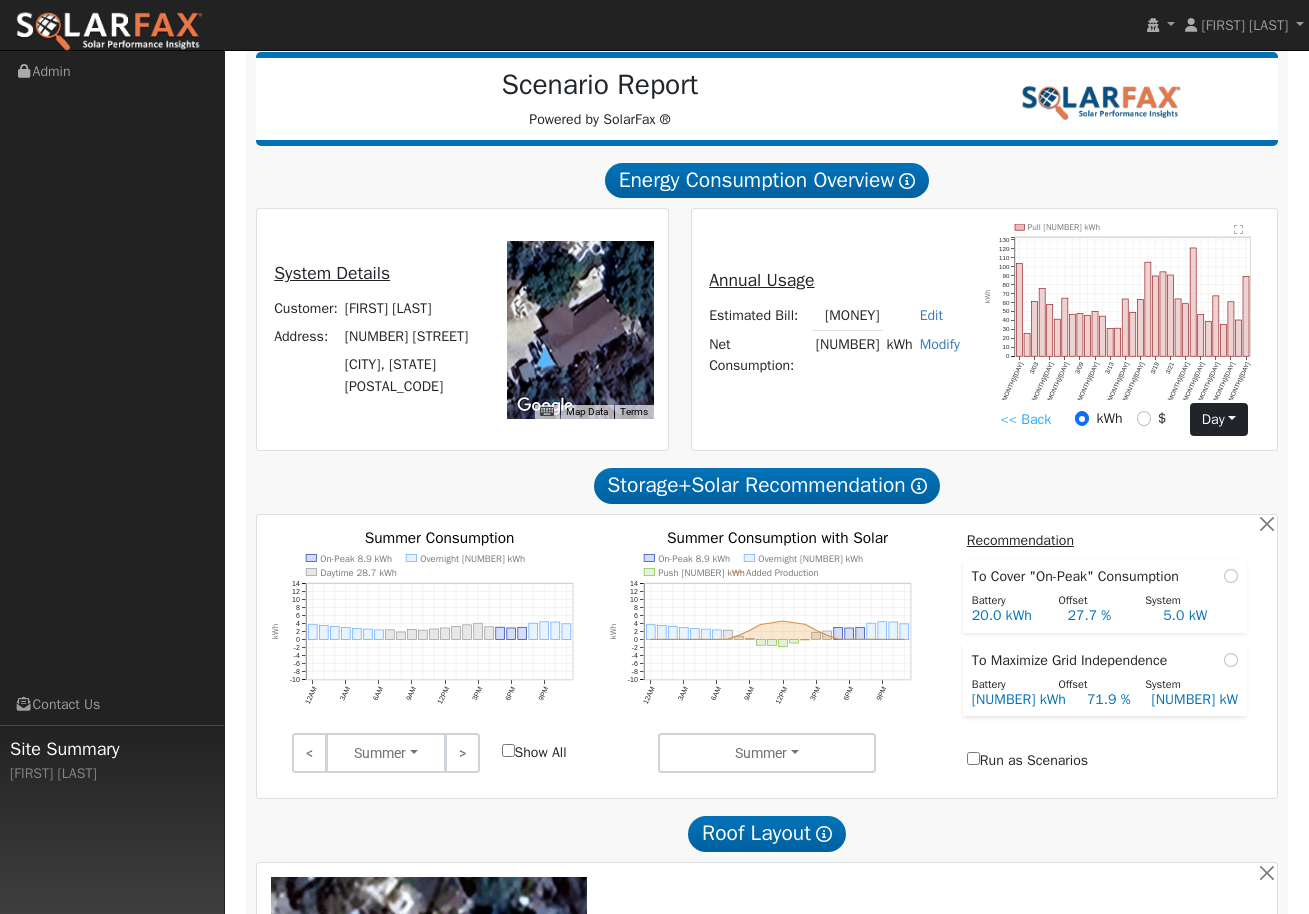 click on "day" at bounding box center [1218, 420] 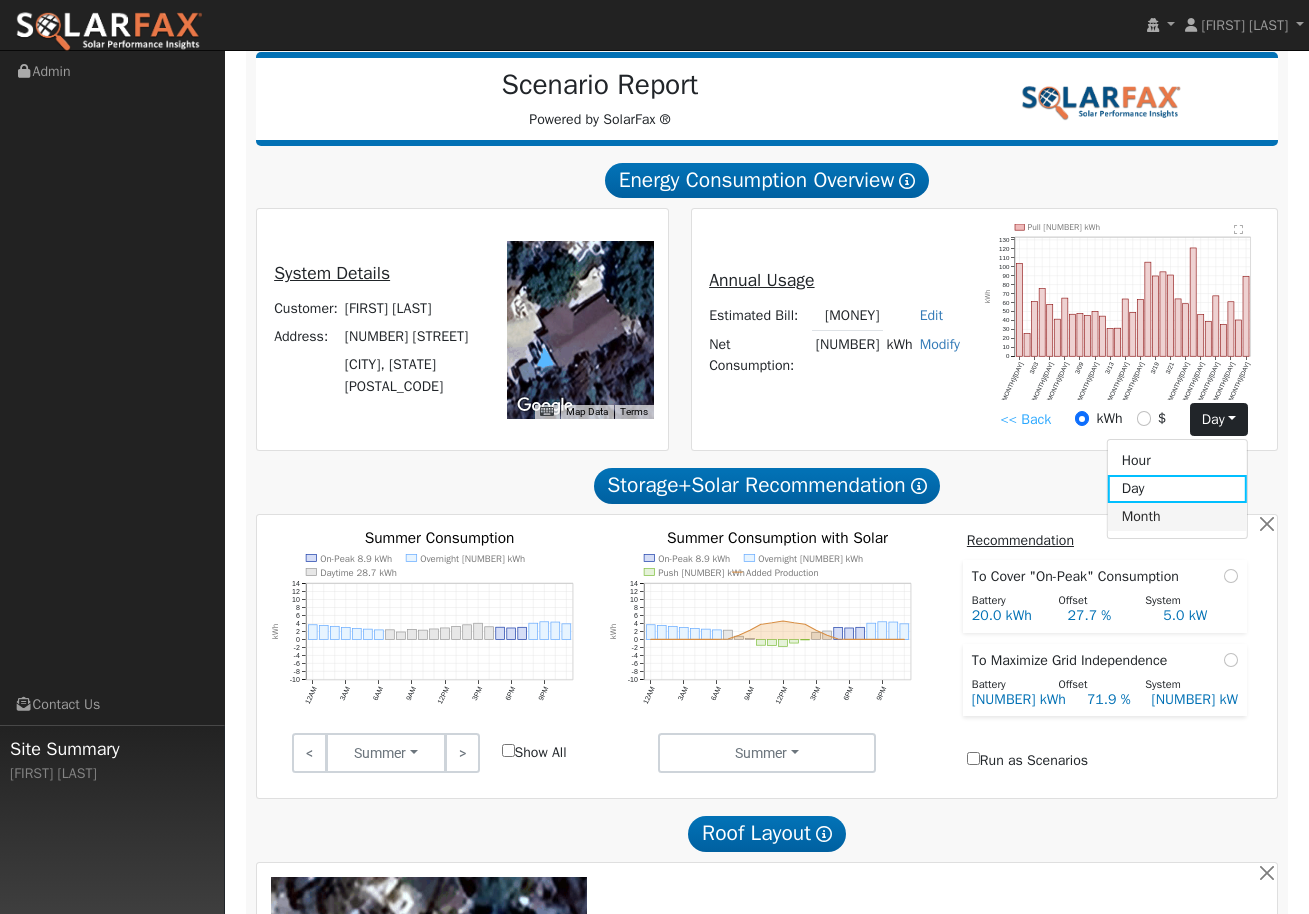 click on "Month" at bounding box center [1177, 517] 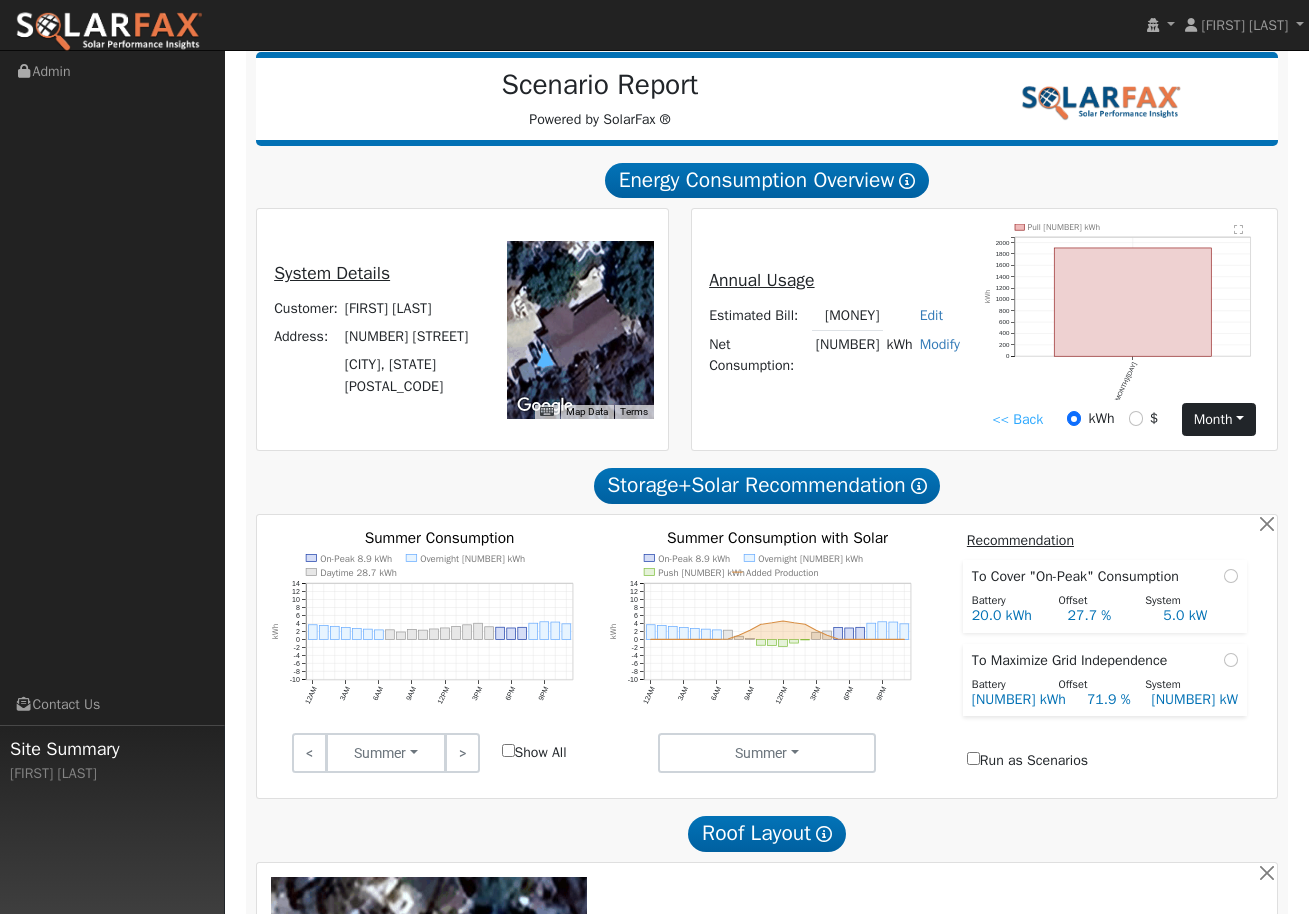 click on "month" at bounding box center (1218, 420) 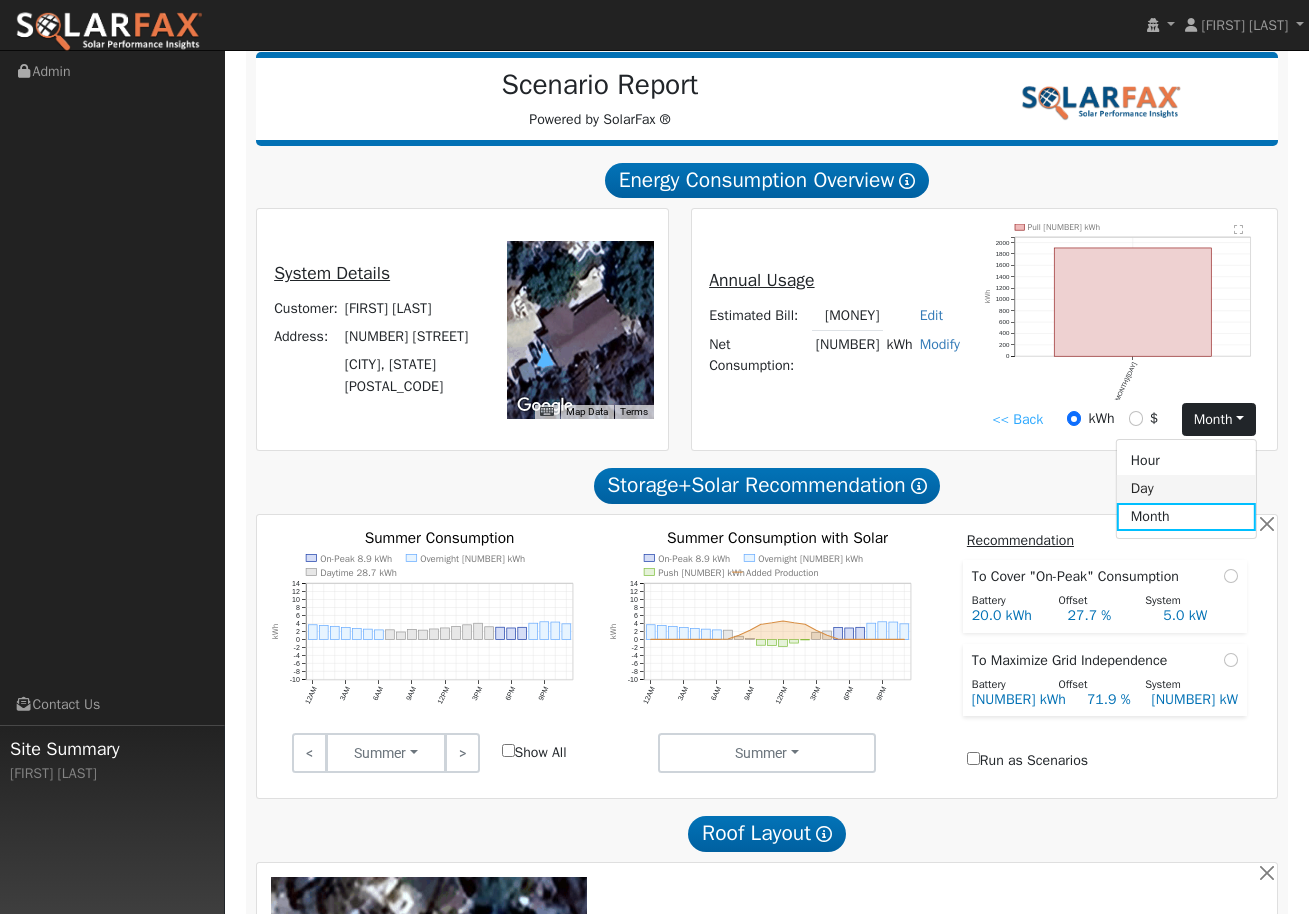 click on "Day" at bounding box center [1186, 489] 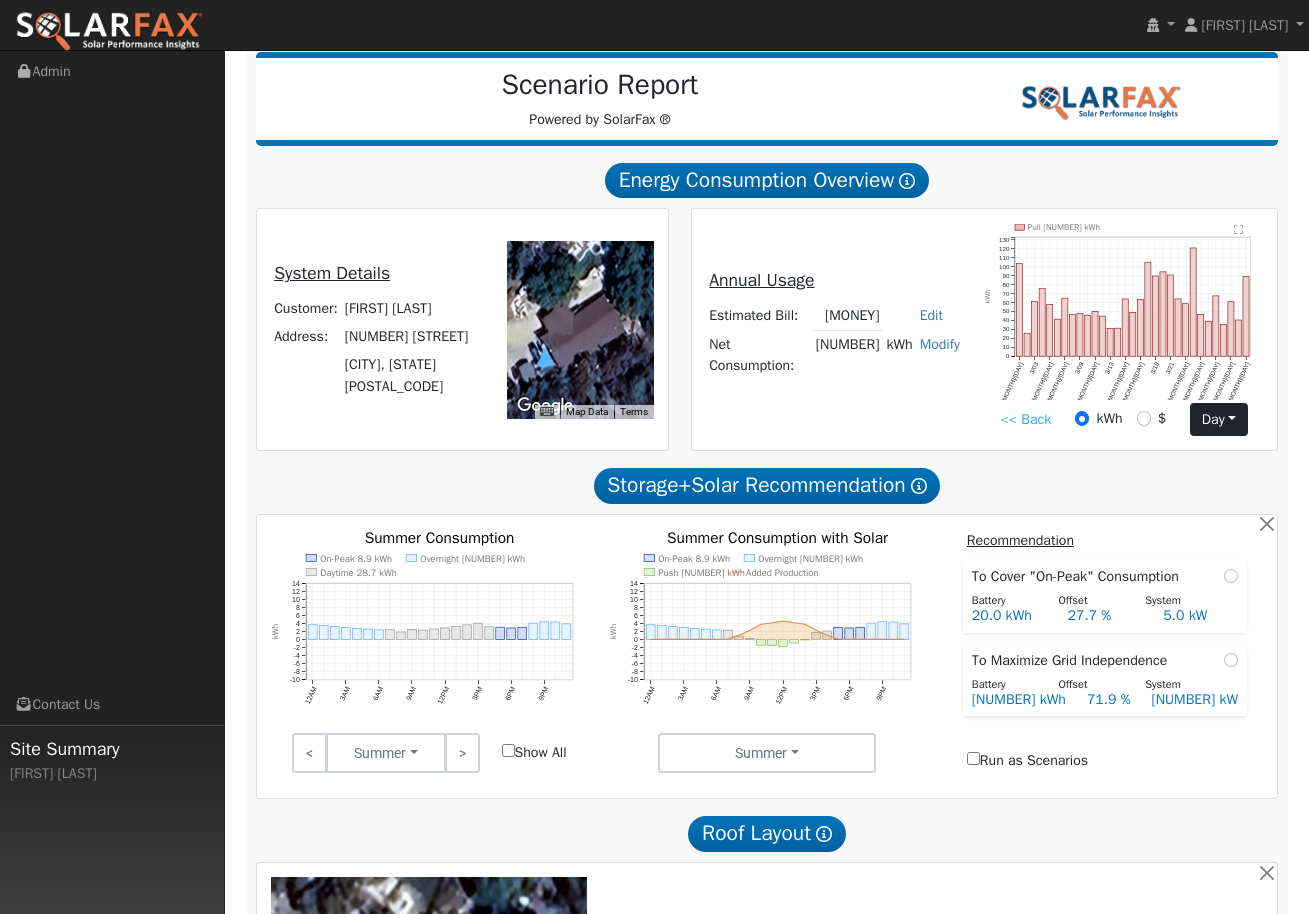 click on "day" at bounding box center (1218, 420) 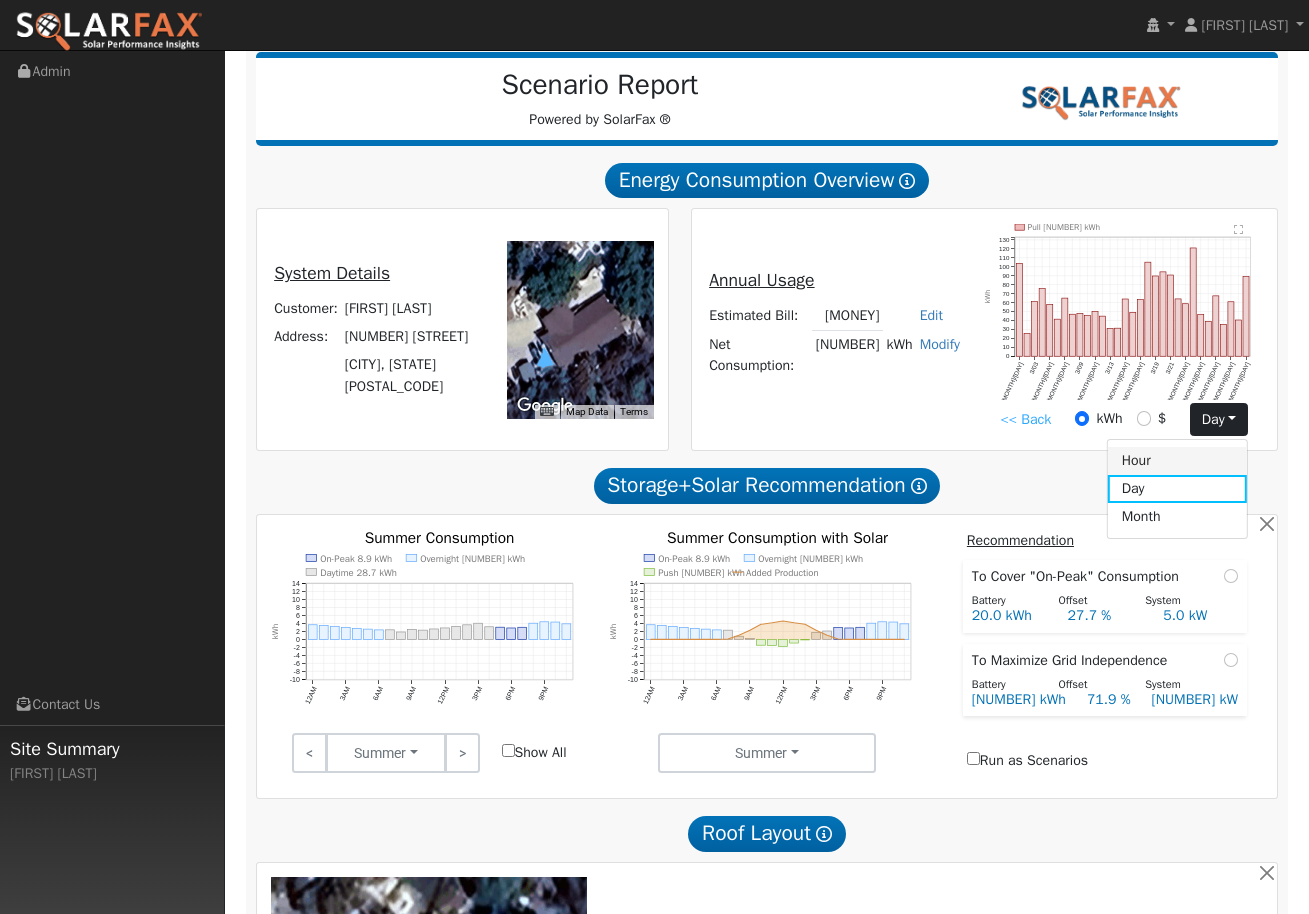 click on "Hour" at bounding box center (1177, 461) 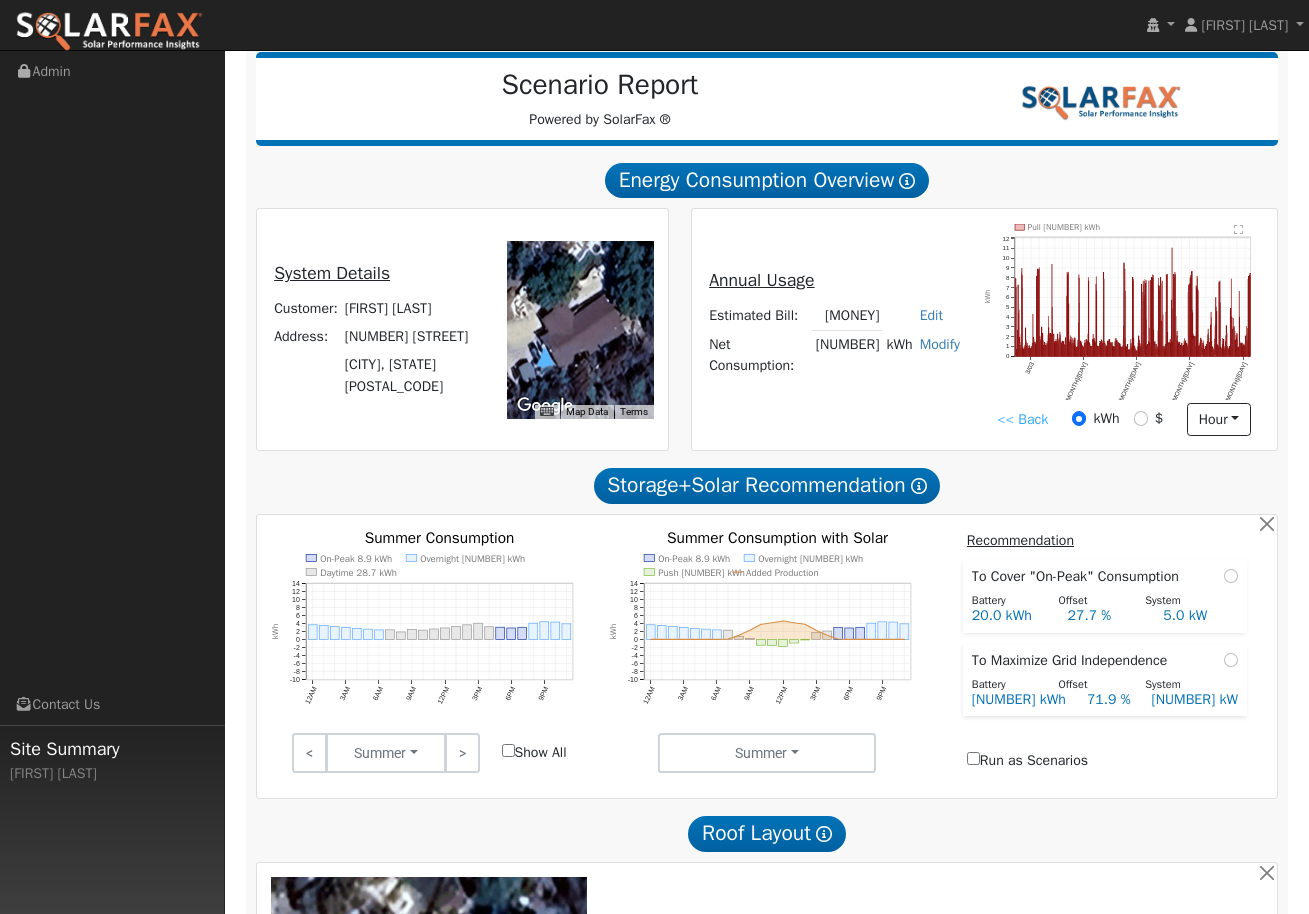 click at bounding box center (907, 181) 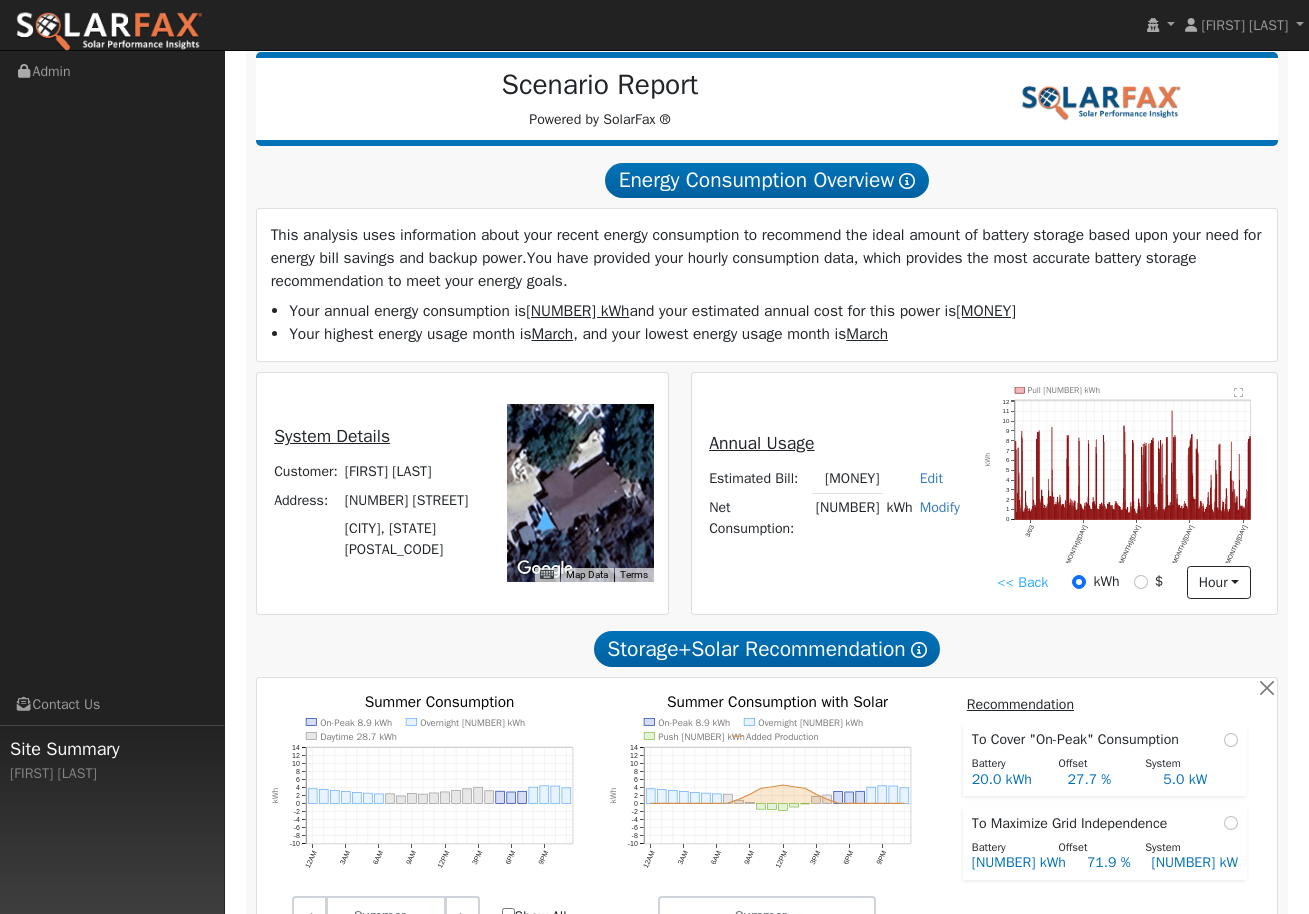 click at bounding box center [907, 181] 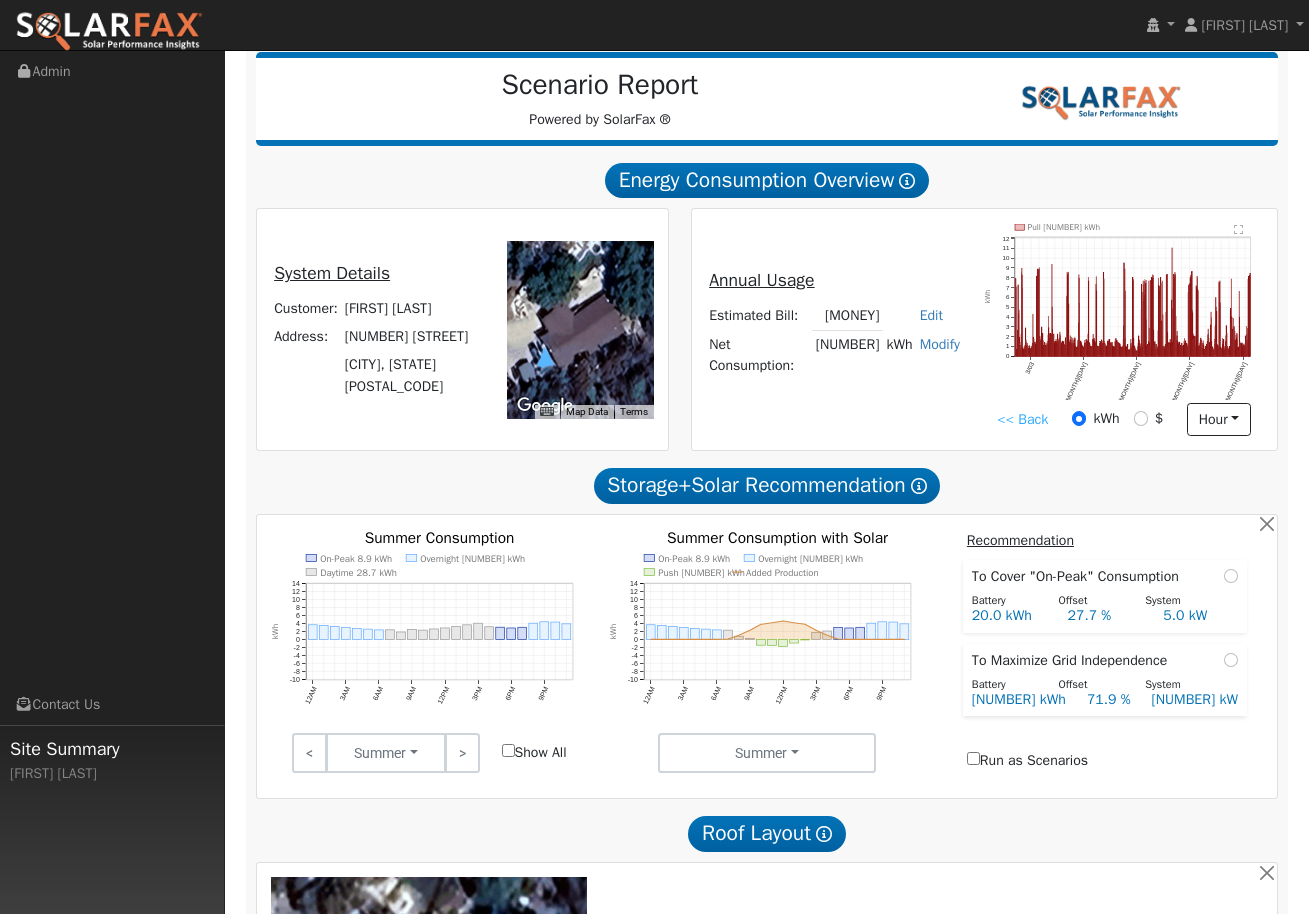 click on "" 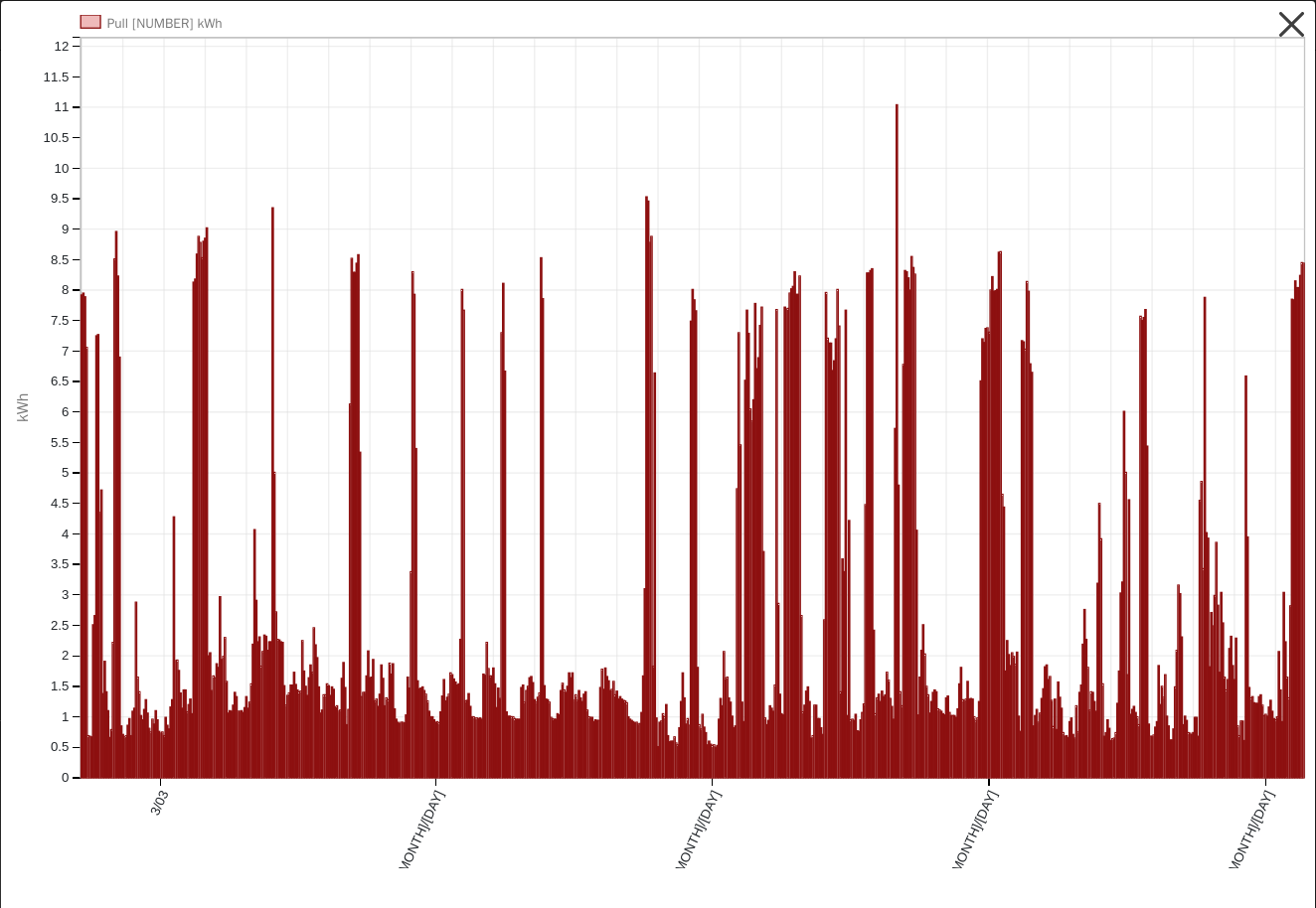 click at bounding box center [1292, 25] 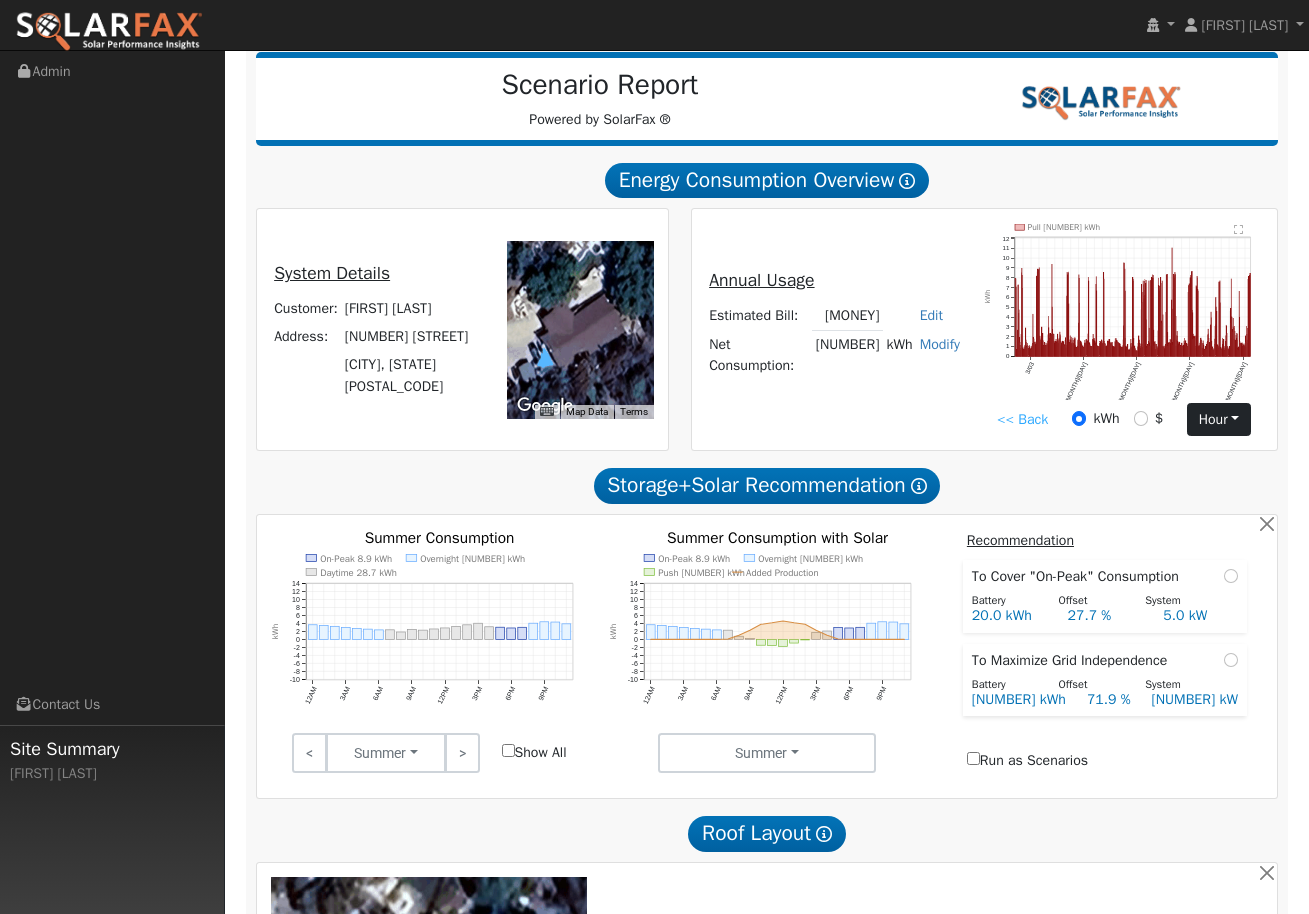 click on "hour" at bounding box center [1219, 420] 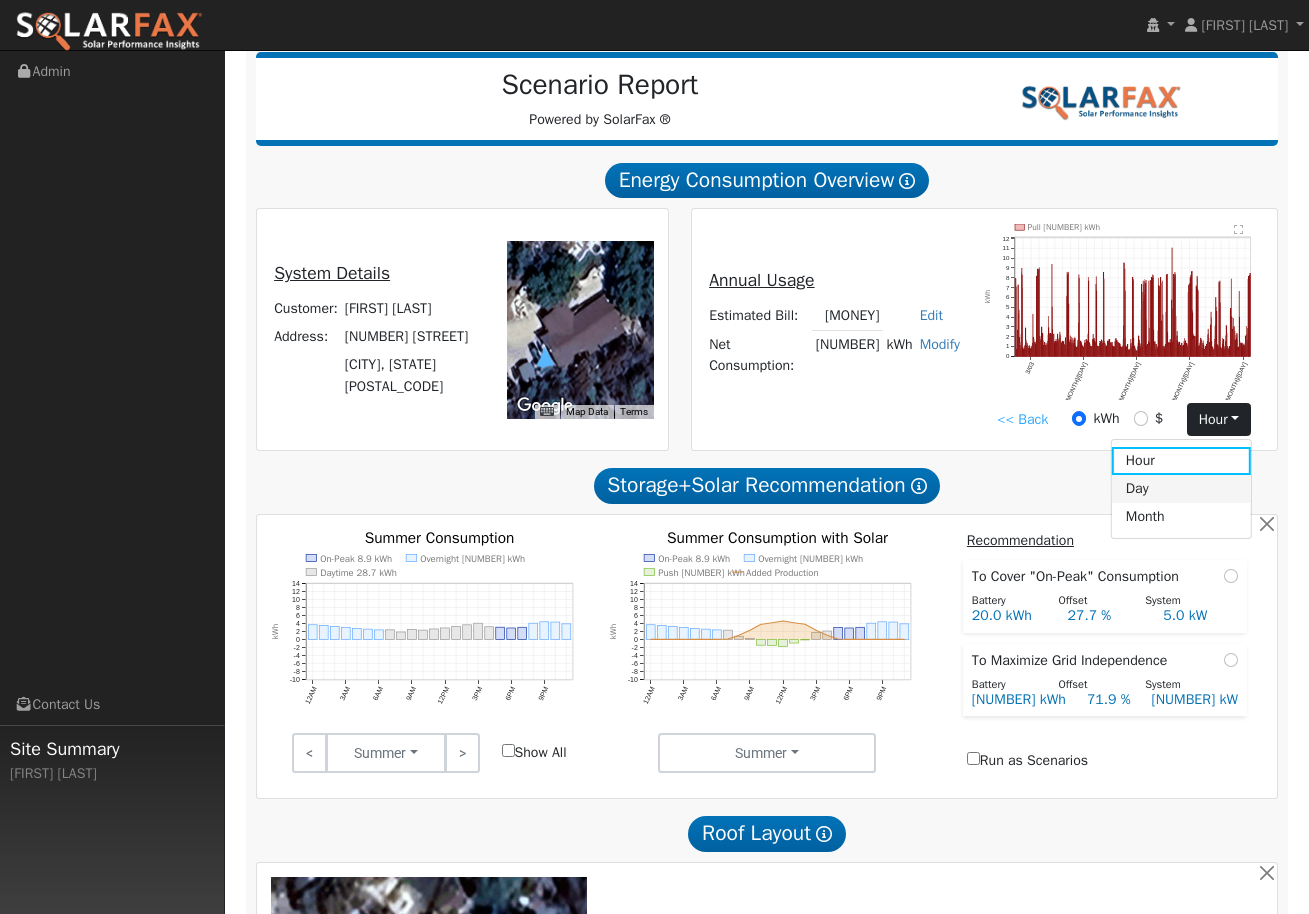 click on "Day" at bounding box center [1181, 489] 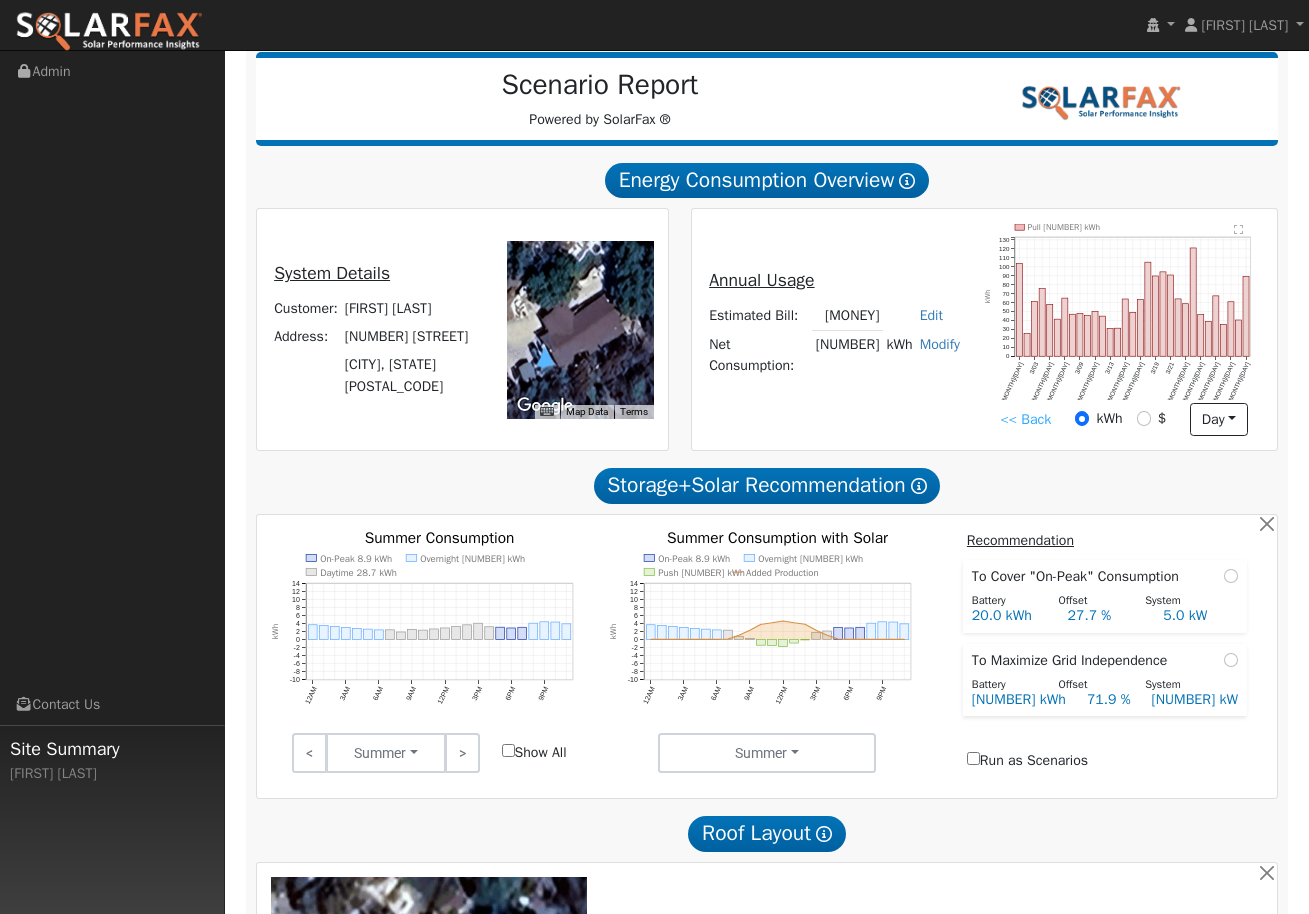 click on "day Hour Day Month" at bounding box center (1218, 420) 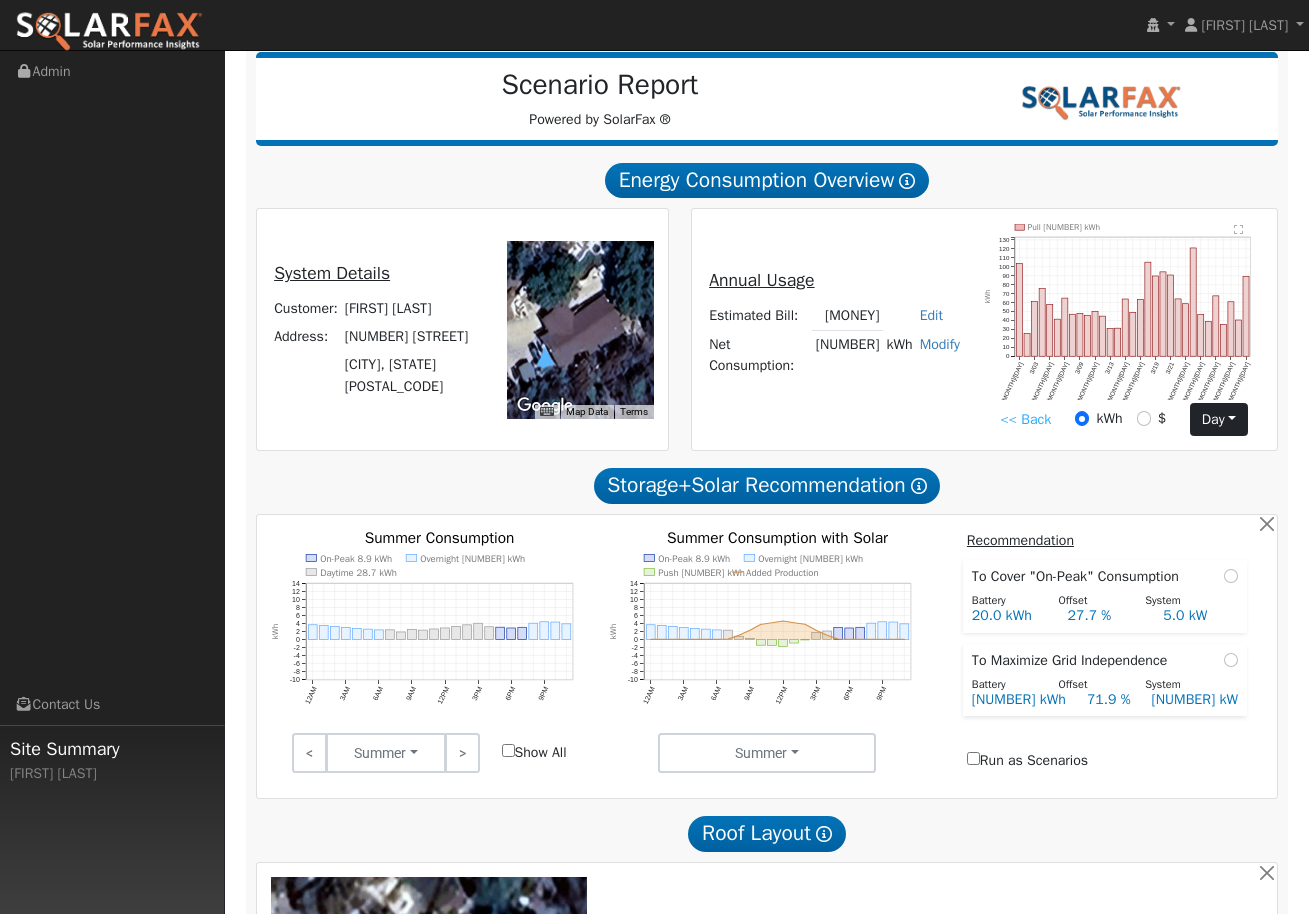 click on "day" at bounding box center [1218, 420] 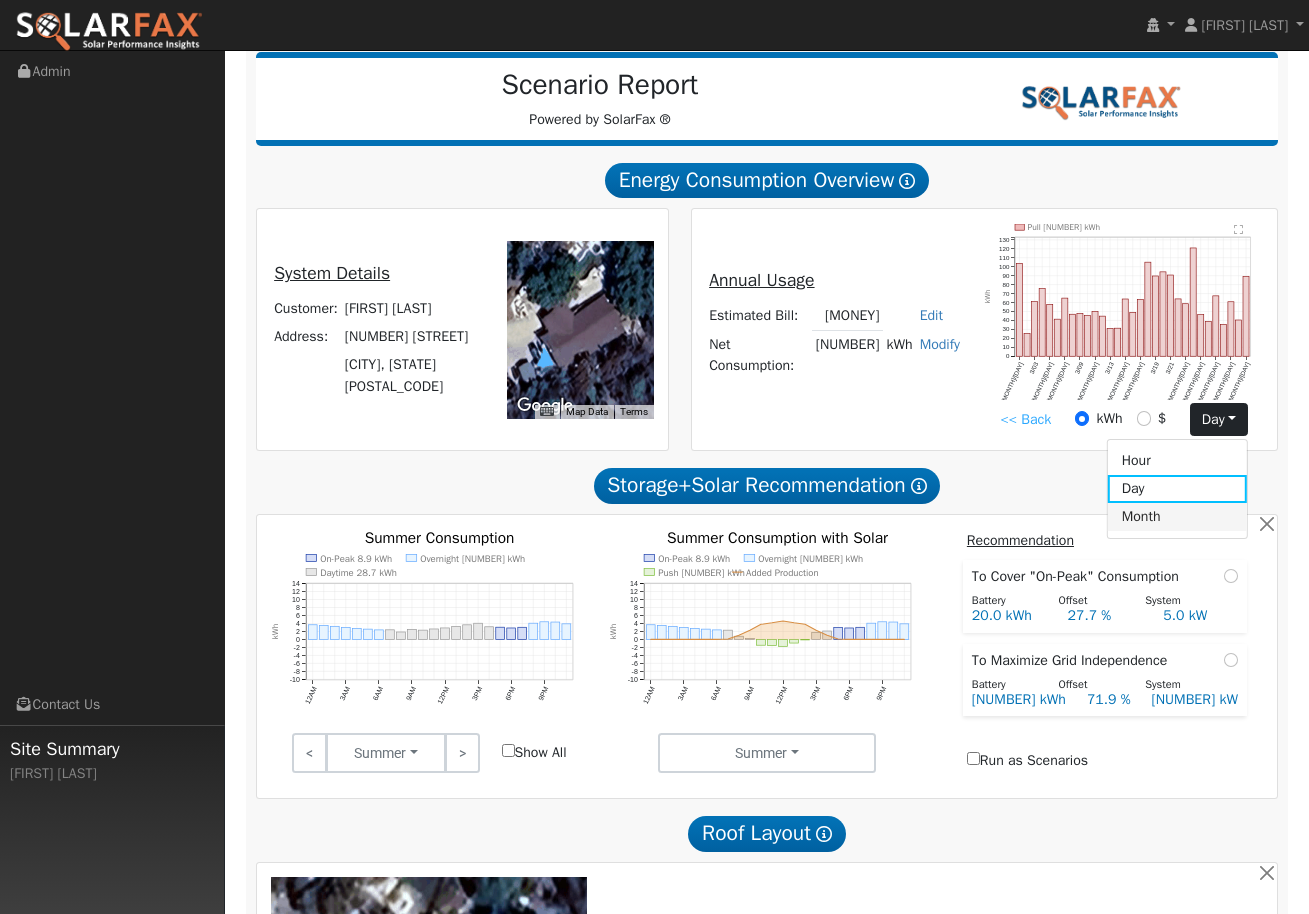 click on "Month" at bounding box center (1177, 517) 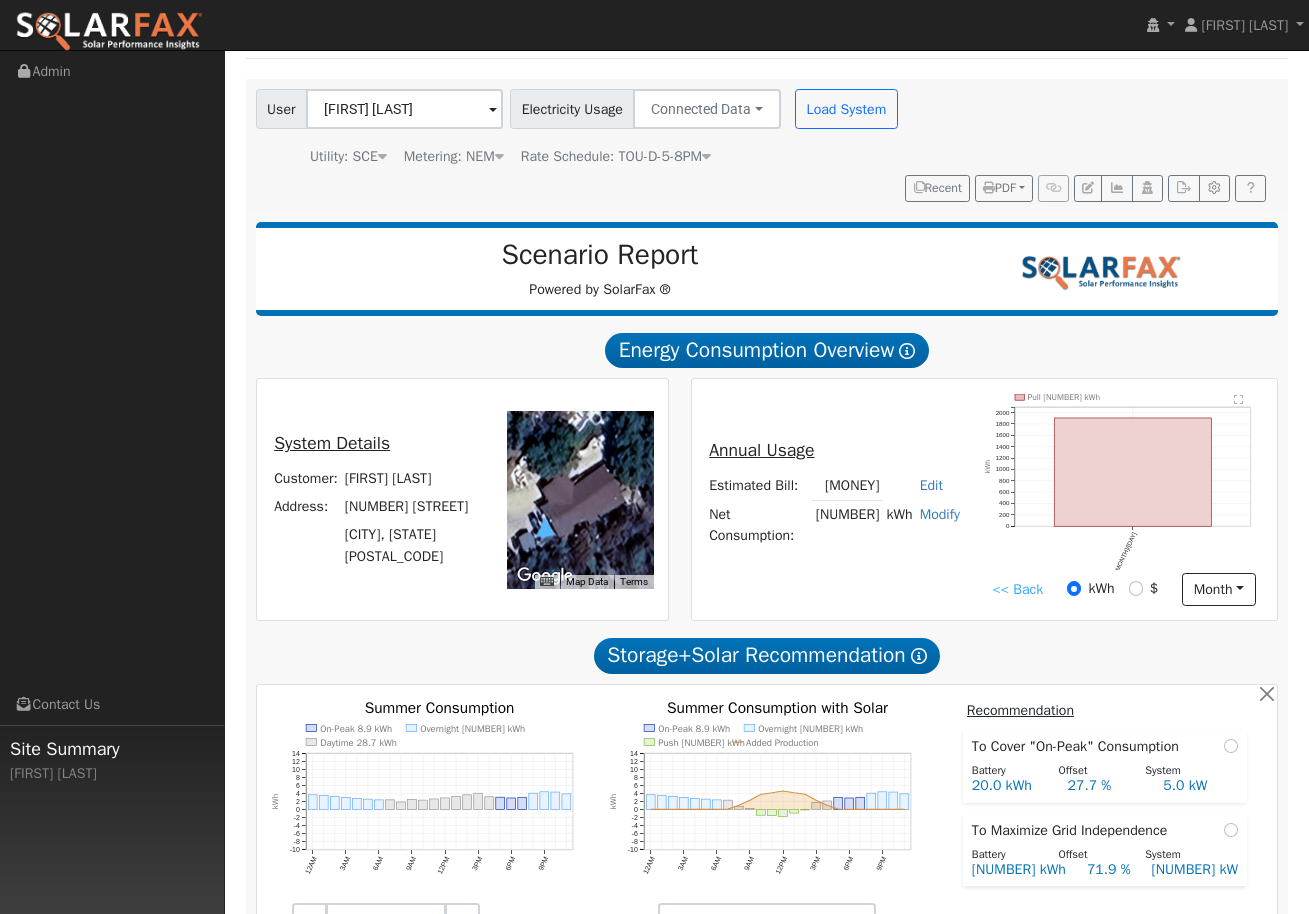 scroll, scrollTop: 115, scrollLeft: 0, axis: vertical 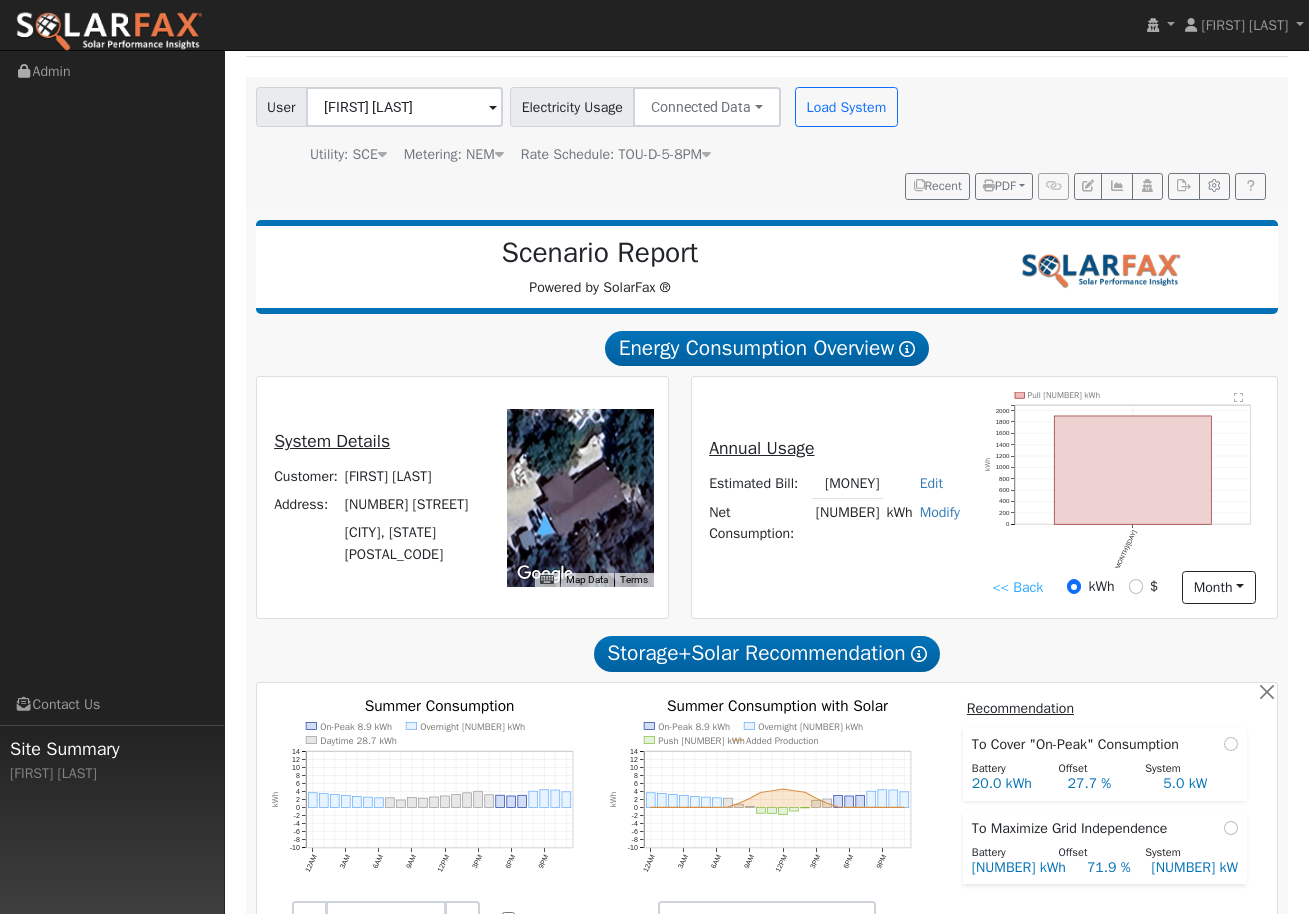 click on "" 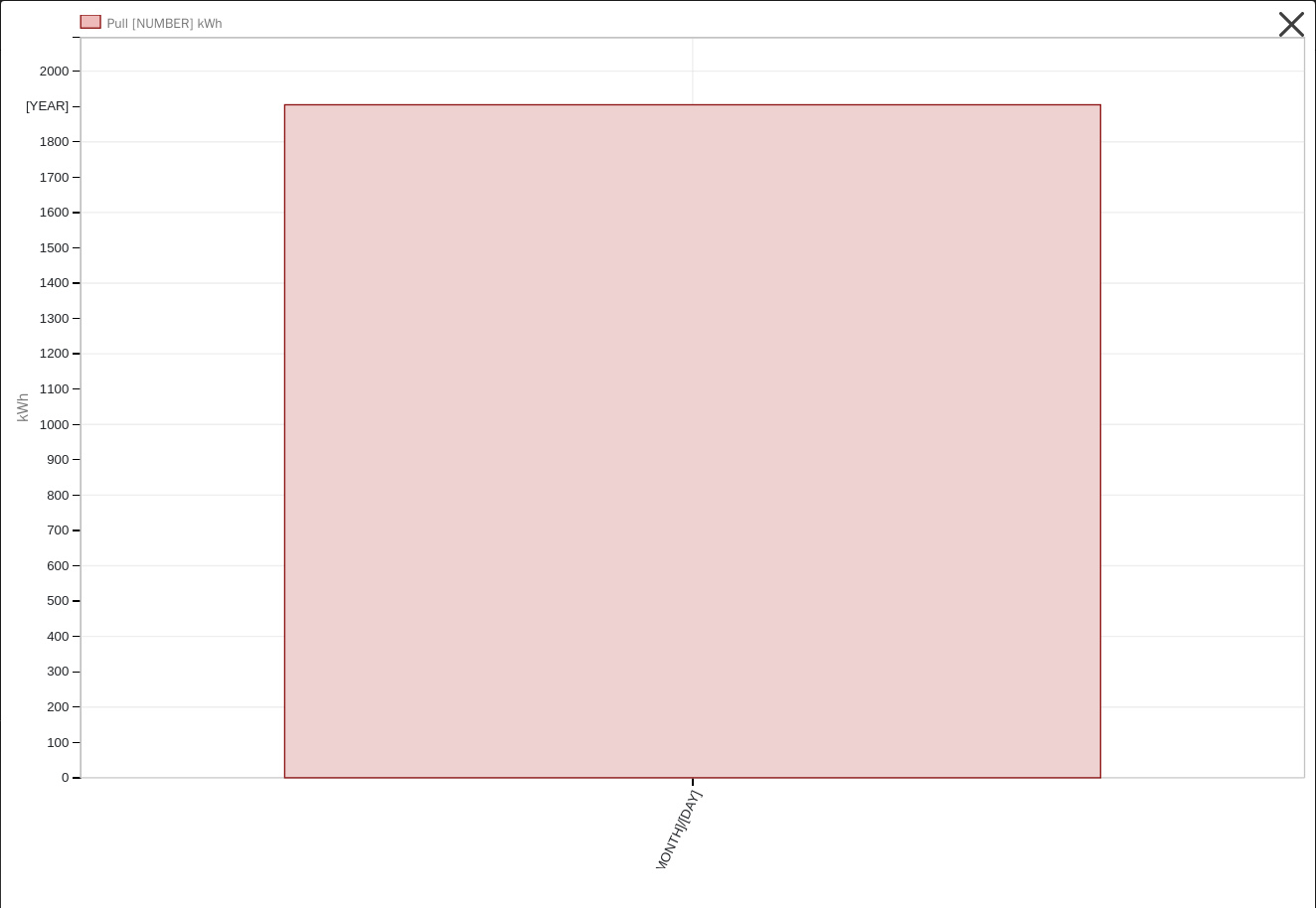 click at bounding box center [1292, 25] 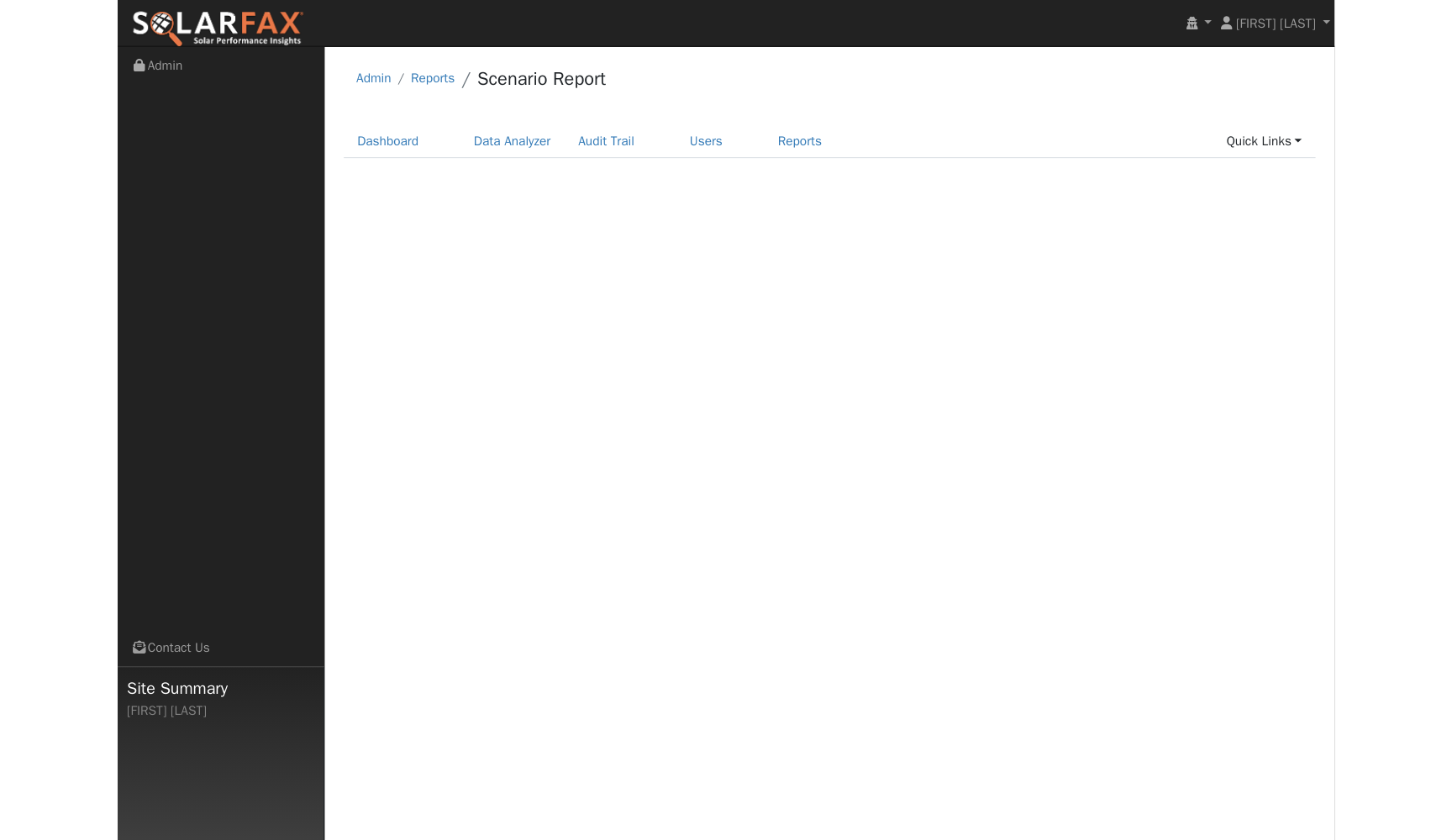 scroll, scrollTop: 0, scrollLeft: 0, axis: both 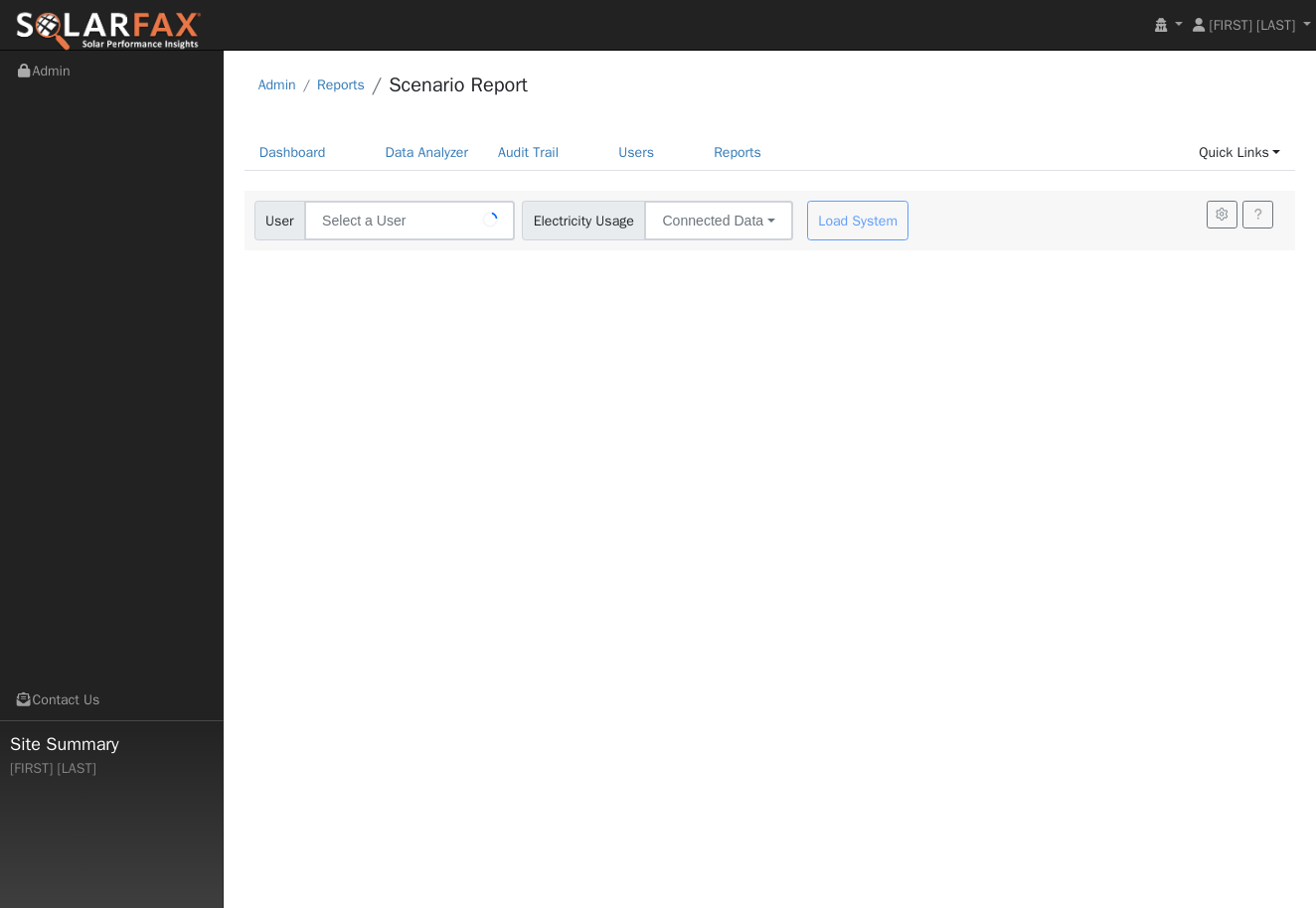 type on "[FIRST] [LAST]" 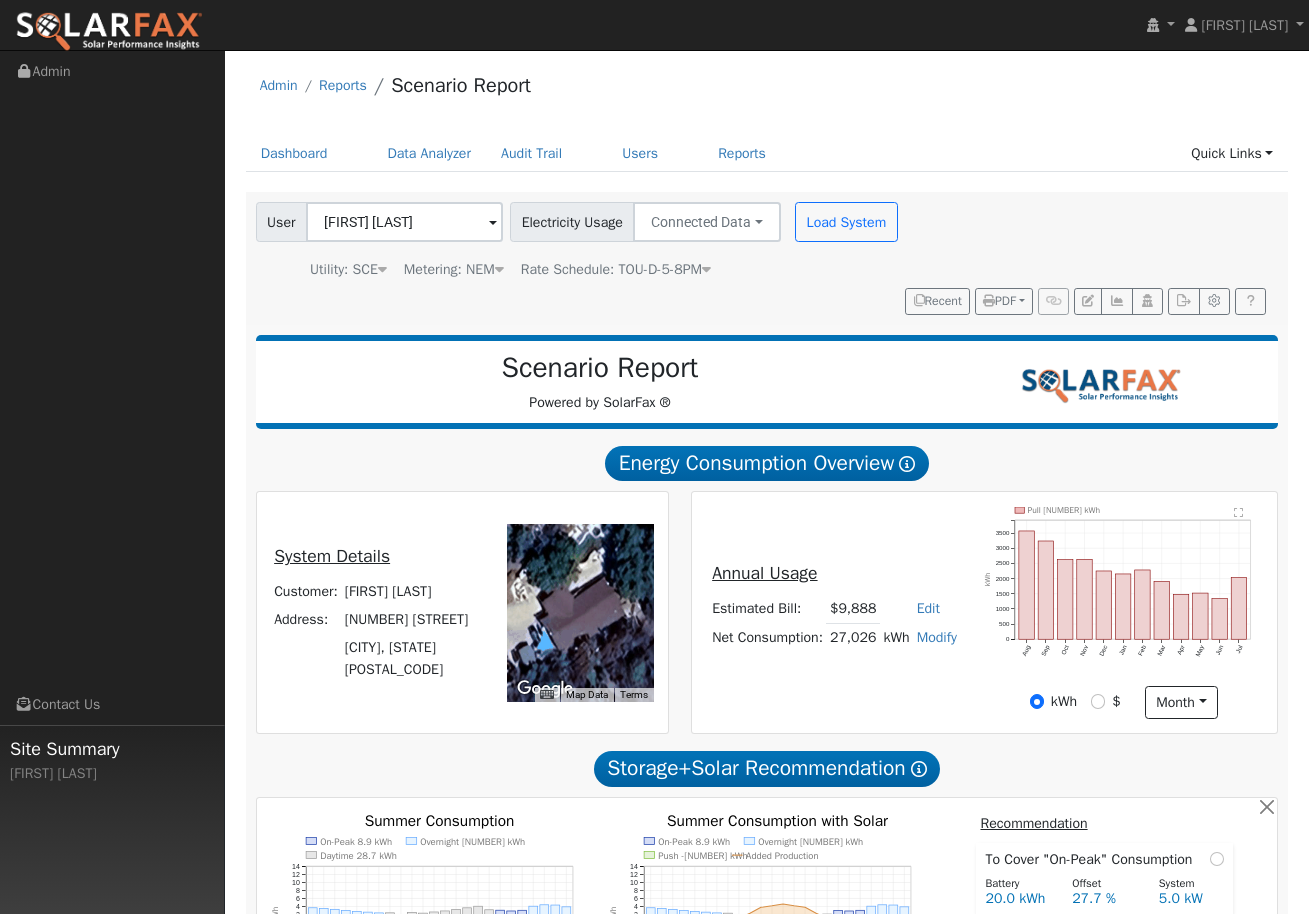 click on "" 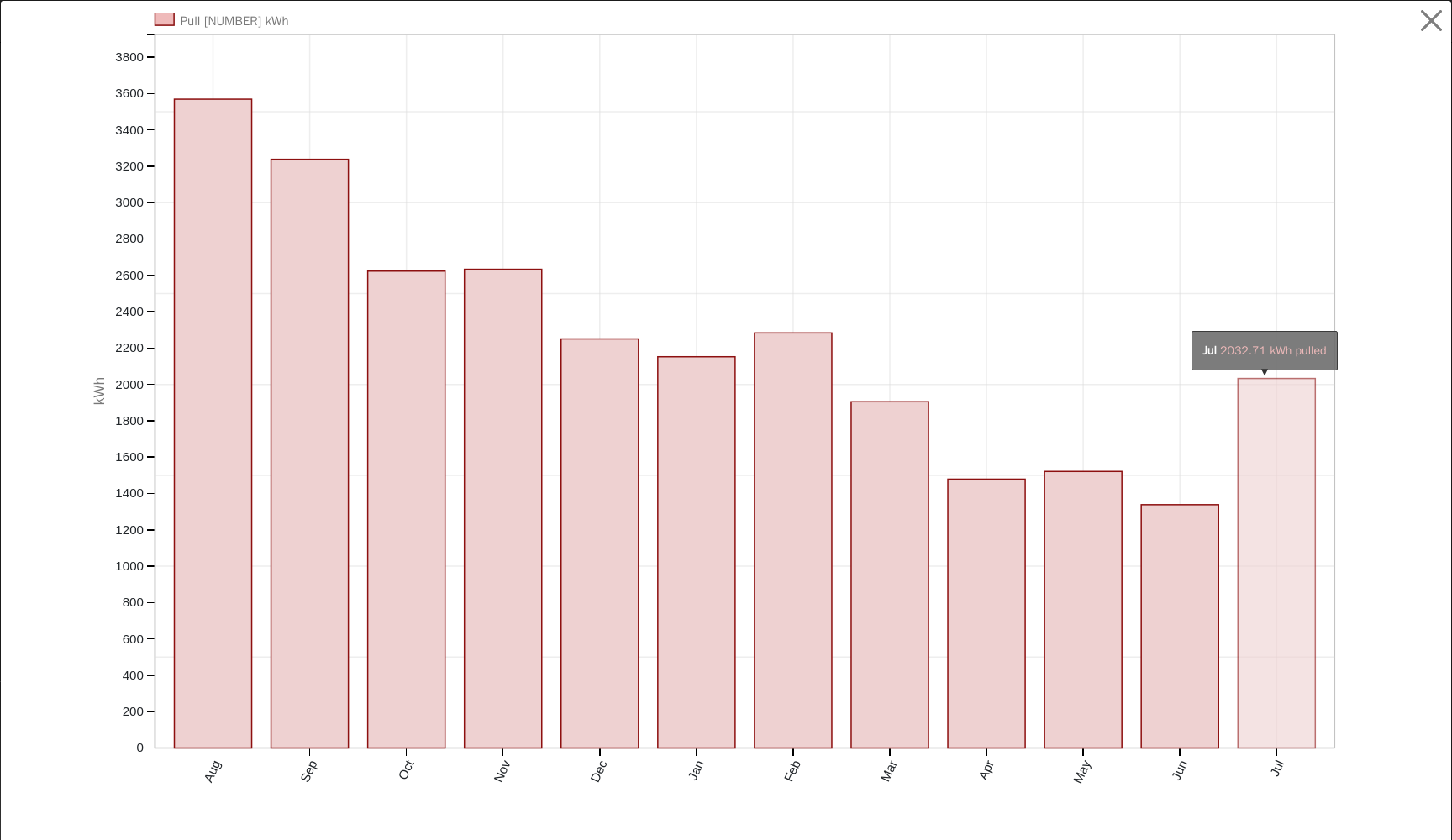 click on "onclick=""" 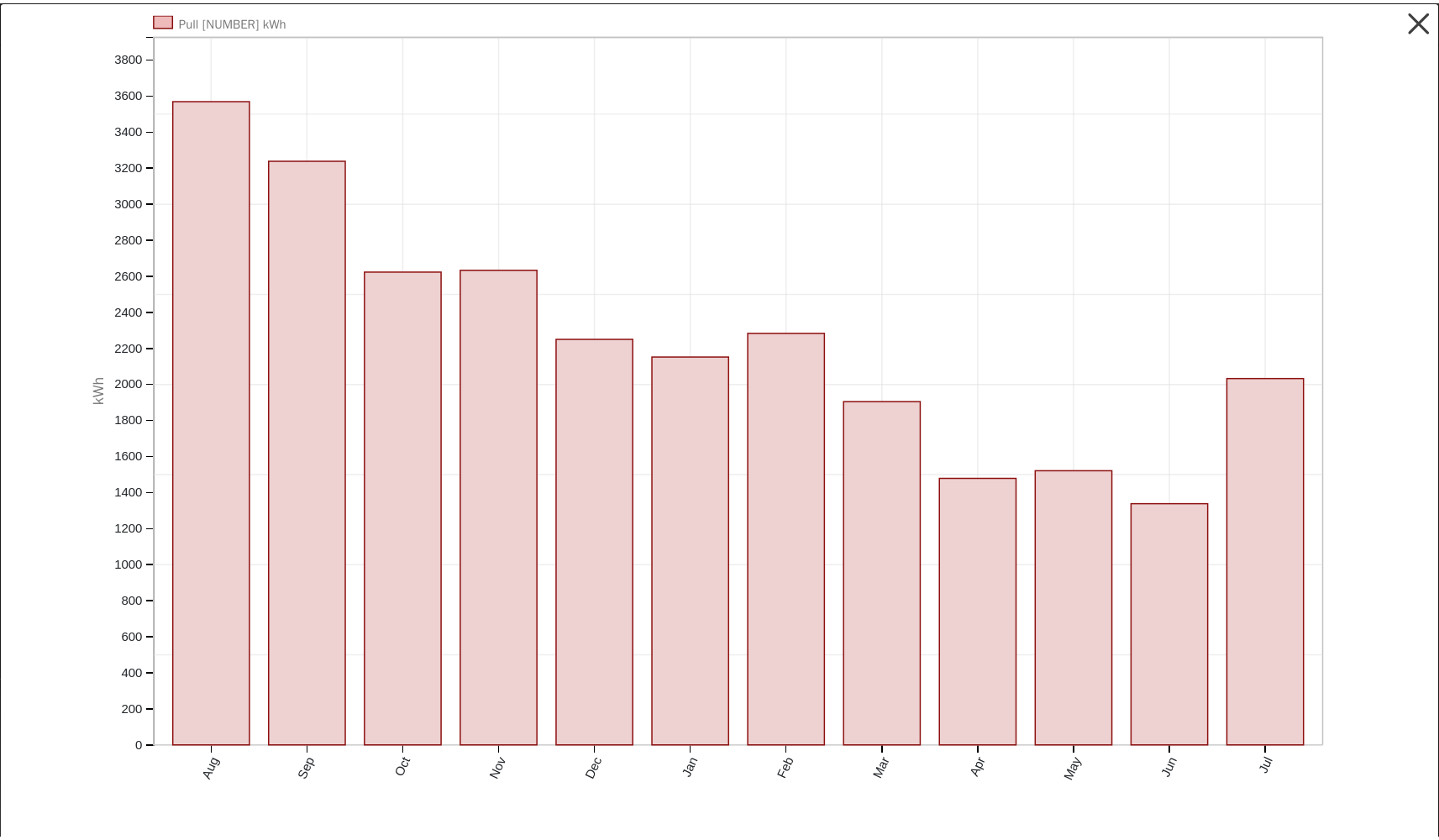 scroll, scrollTop: 0, scrollLeft: 0, axis: both 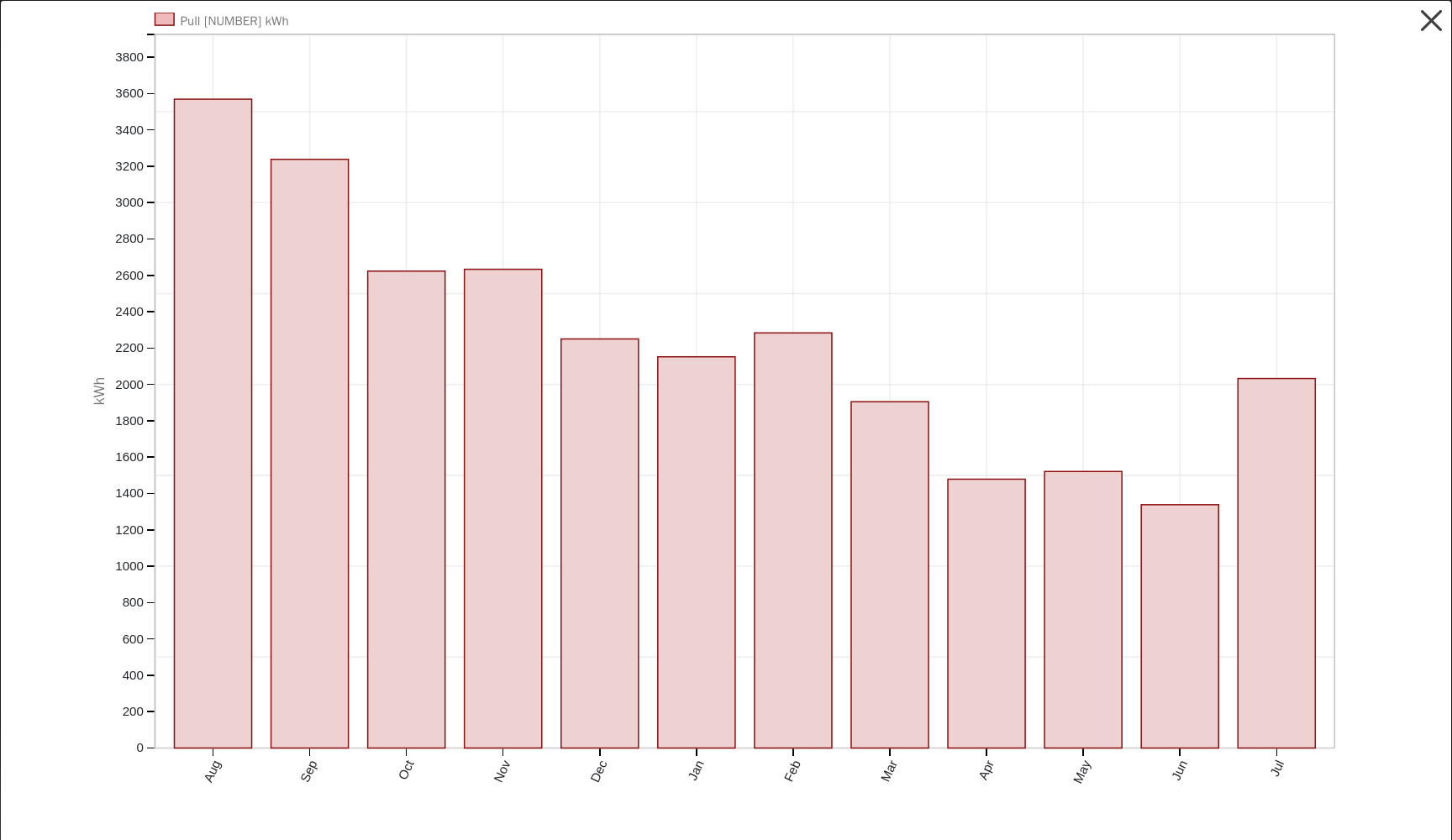 click at bounding box center (1432, 21) 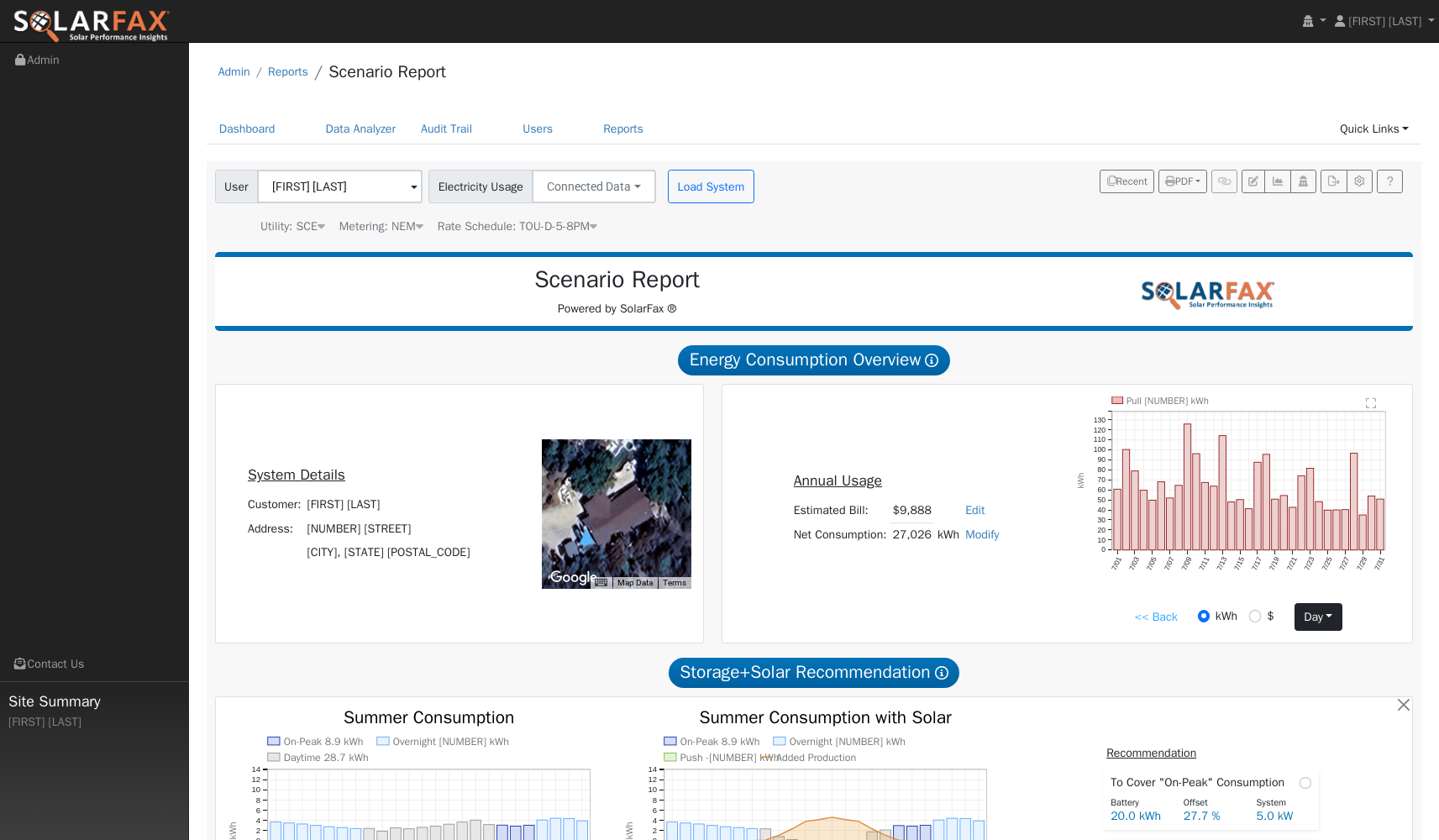 click on "day" at bounding box center (1318, 617) 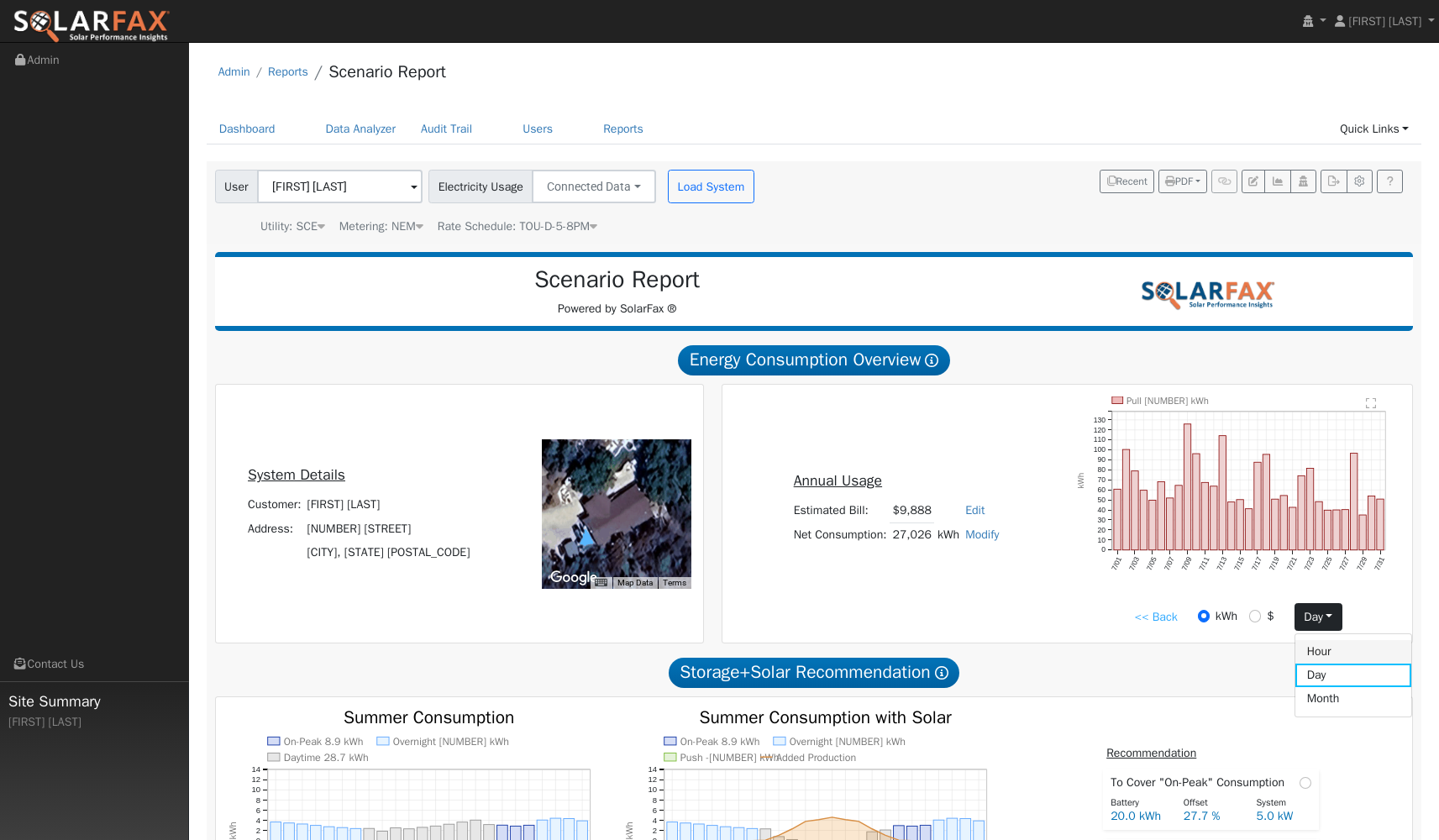 click on "Hour" at bounding box center [1353, 652] 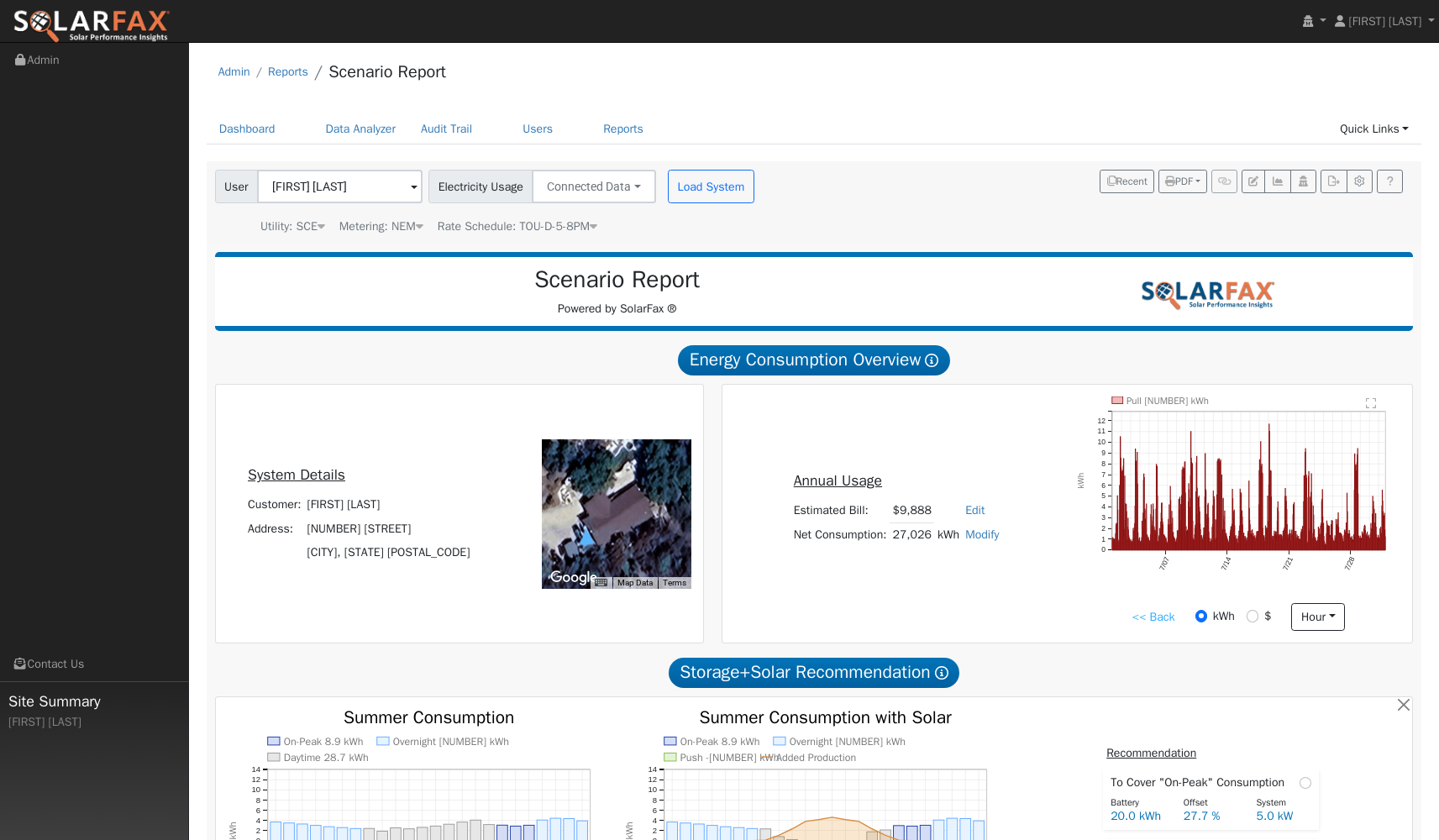 click on "" 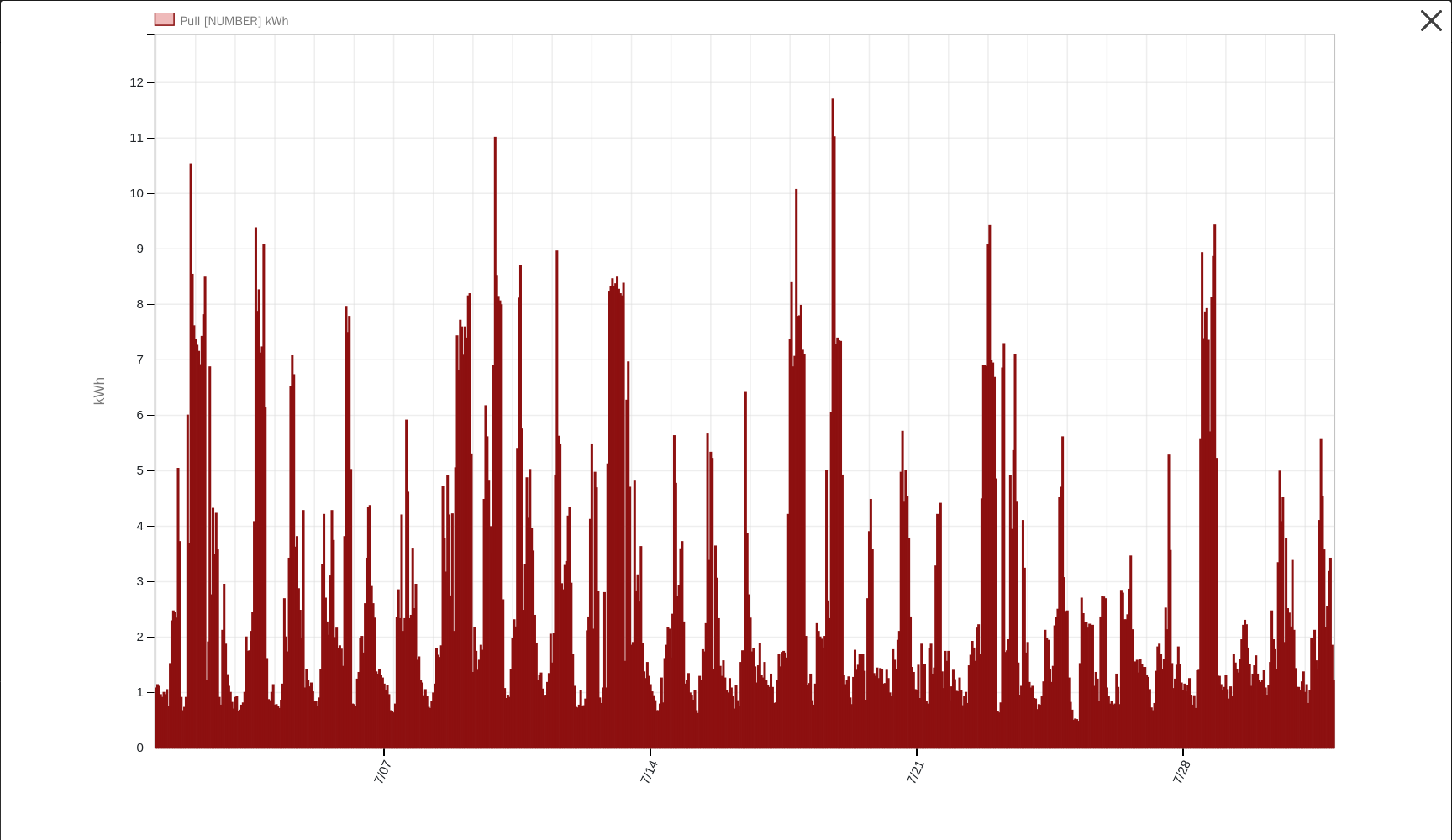 click at bounding box center (1432, 21) 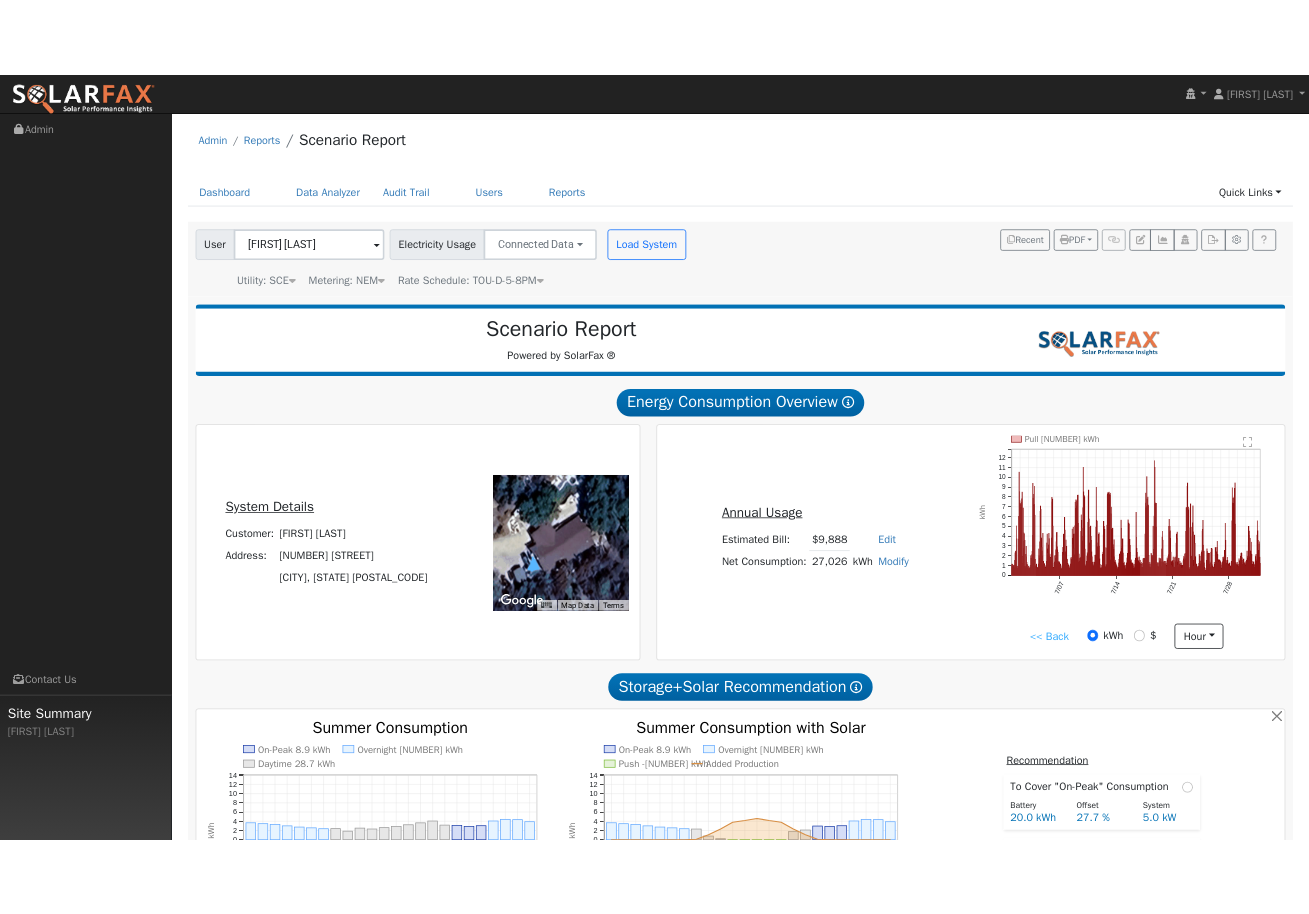 scroll, scrollTop: 0, scrollLeft: 0, axis: both 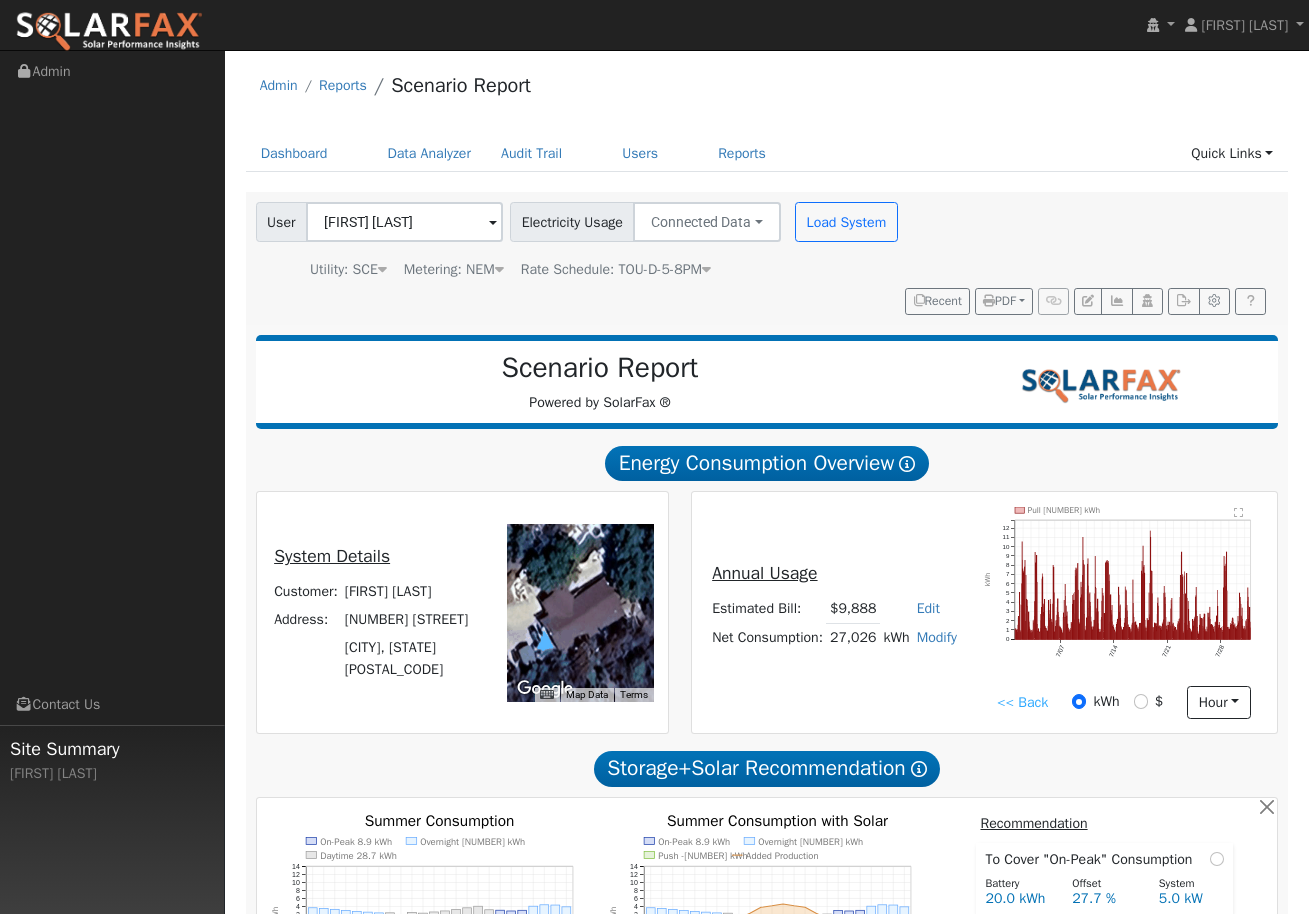 click on "Modify" at bounding box center [937, 637] 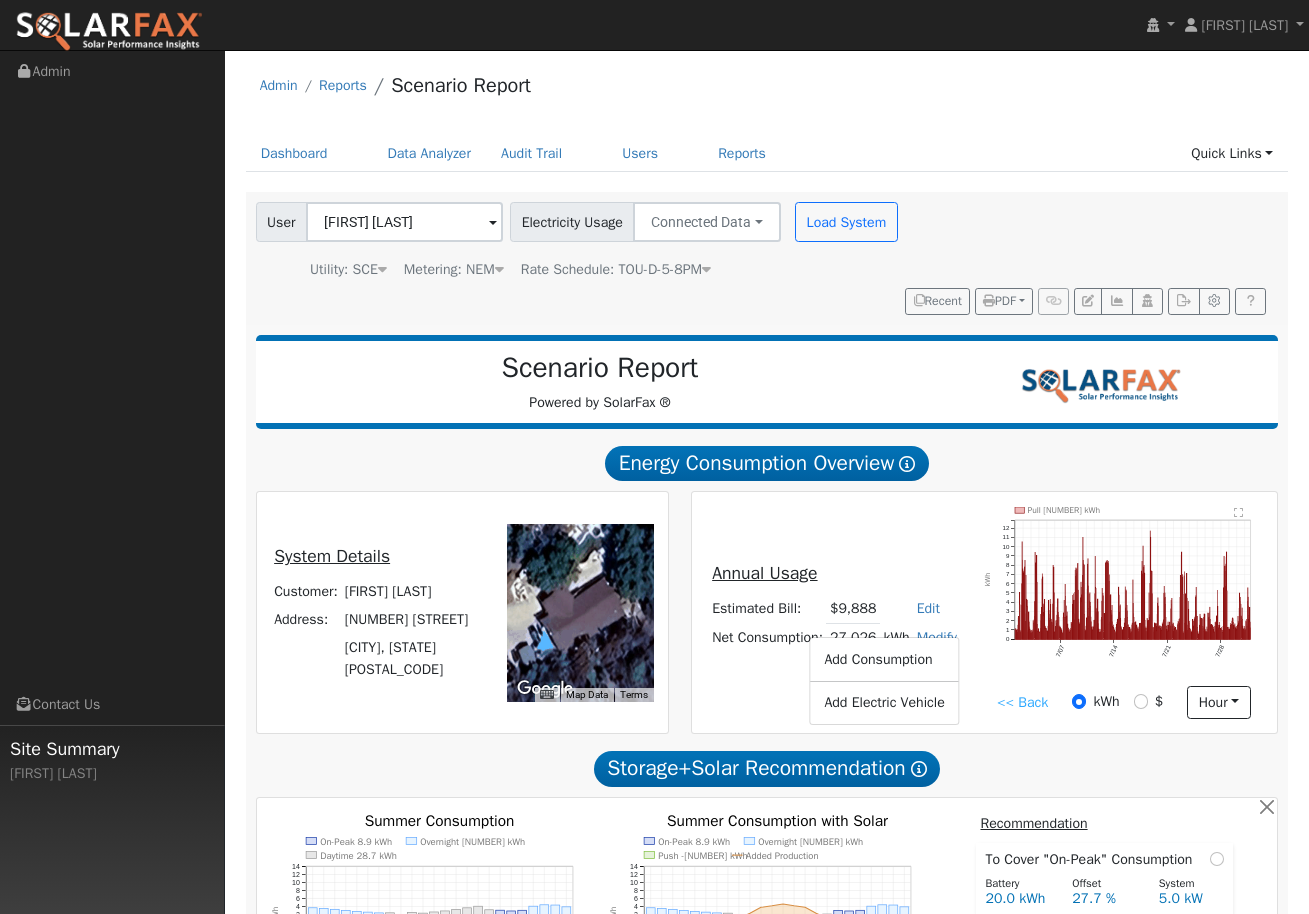 click on "Pull 2,033 kWh 7/07 7/14 7/21 7/28 0 1 2 3 4 5 6 7 8 9 10 11 12  kWh onclick="" onclick="" onclick="" onclick="" onclick="" onclick="" onclick="" onclick="" onclick="" onclick="" onclick="" onclick="" onclick="" onclick="" onclick="" onclick="" onclick="" onclick="" onclick="" onclick="" onclick="" onclick="" onclick="" onclick="" onclick="" onclick="" onclick="" onclick="" onclick="" onclick="" onclick="" onclick="" onclick="" onclick="" onclick="" onclick="" onclick="" onclick="" onclick="" onclick="" onclick="" onclick="" onclick="" onclick="" onclick="" onclick="" onclick="" onclick="" onclick="" onclick="" onclick="" onclick="" onclick="" onclick="" onclick="" onclick="" onclick="" onclick="" onclick="" onclick="" onclick="" onclick="" onclick="" onclick="" onclick="" onclick="" onclick="" onclick="" onclick="" onclick="" onclick="" onclick="" onclick="" onclick="" onclick="" onclick="" onclick="" onclick="" onclick="" onclick="" onclick="" onclick="" onclick="" onclick="" onclick="" onclick=""" 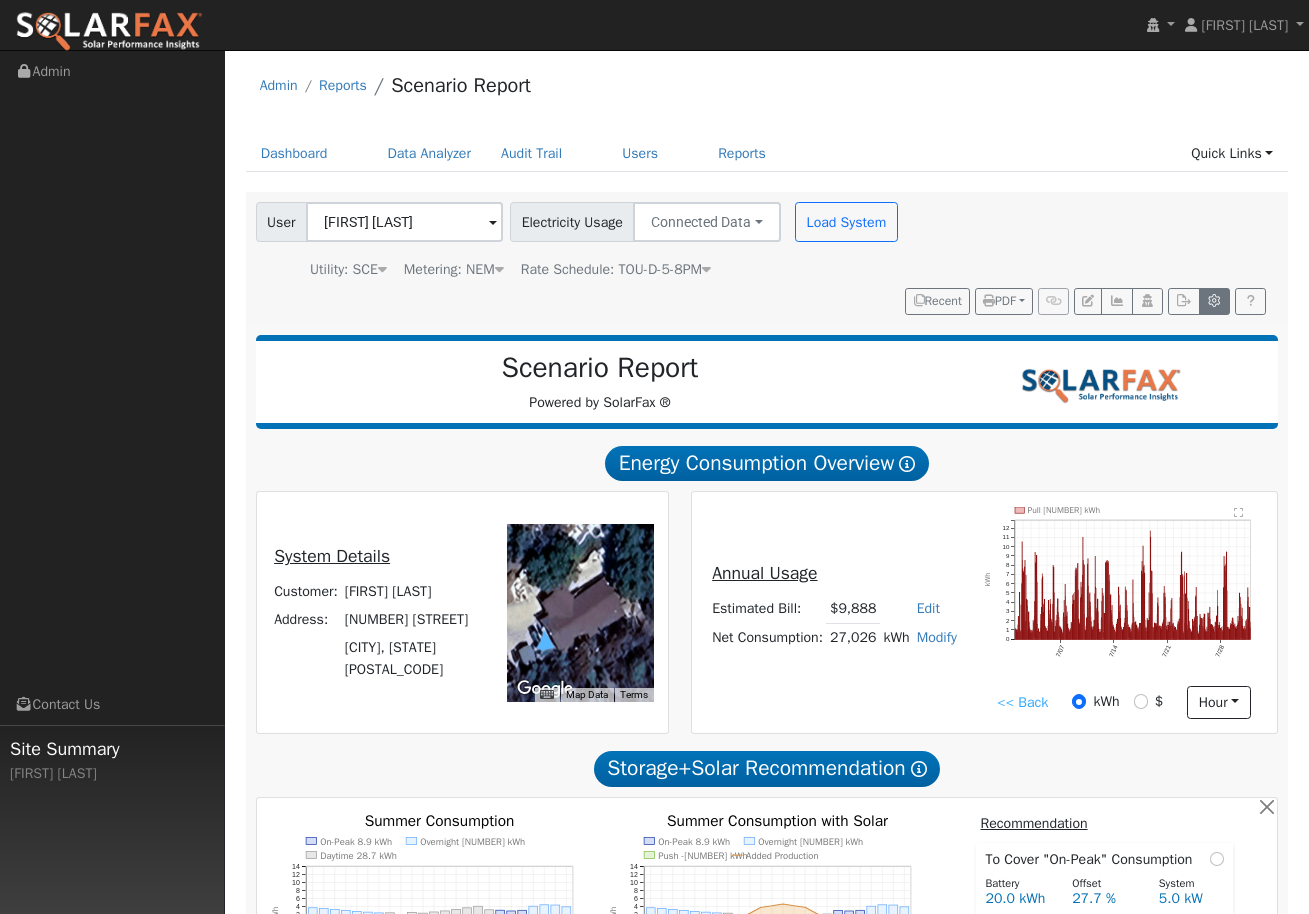 click at bounding box center [1214, 301] 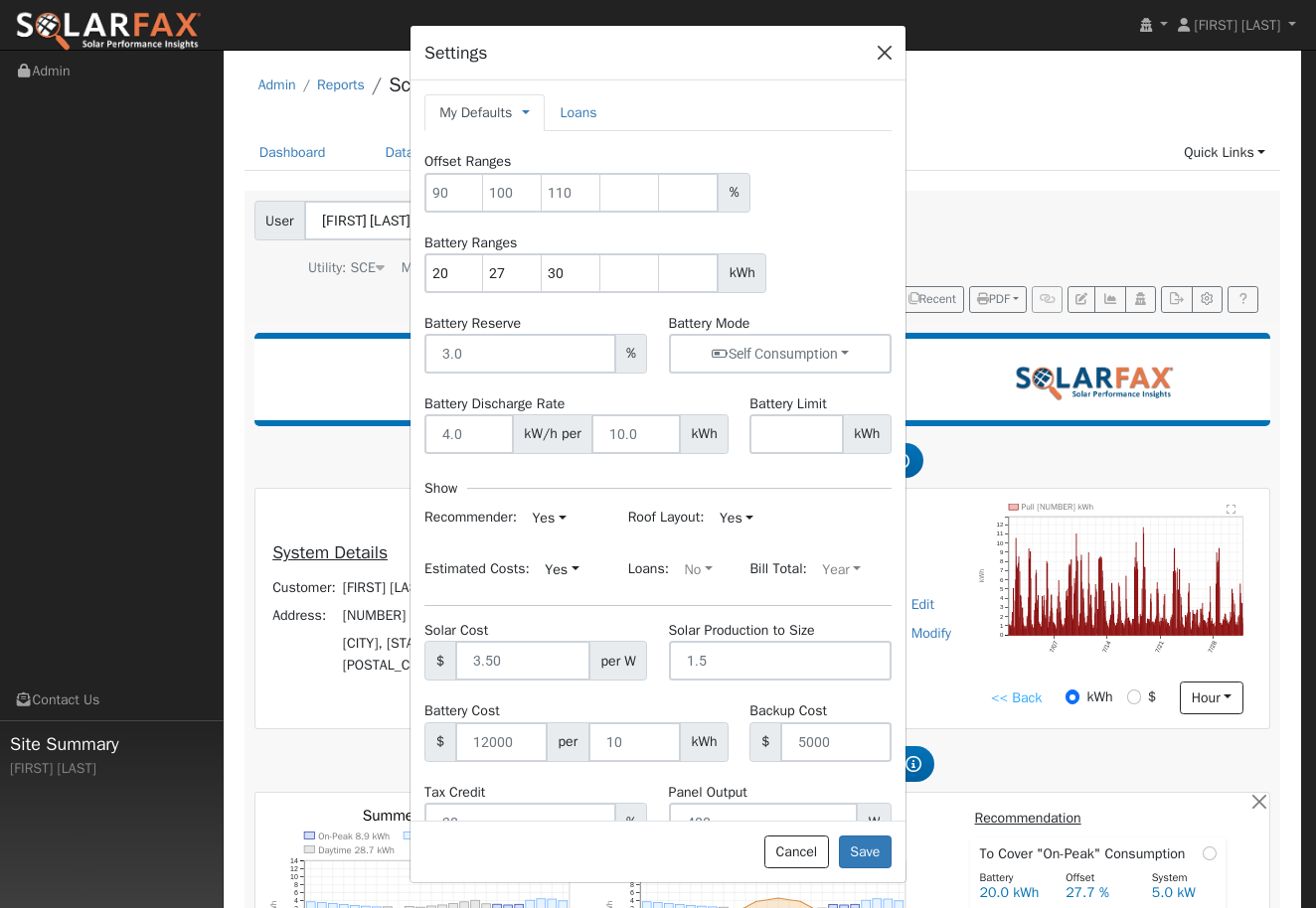 click at bounding box center (885, 53) 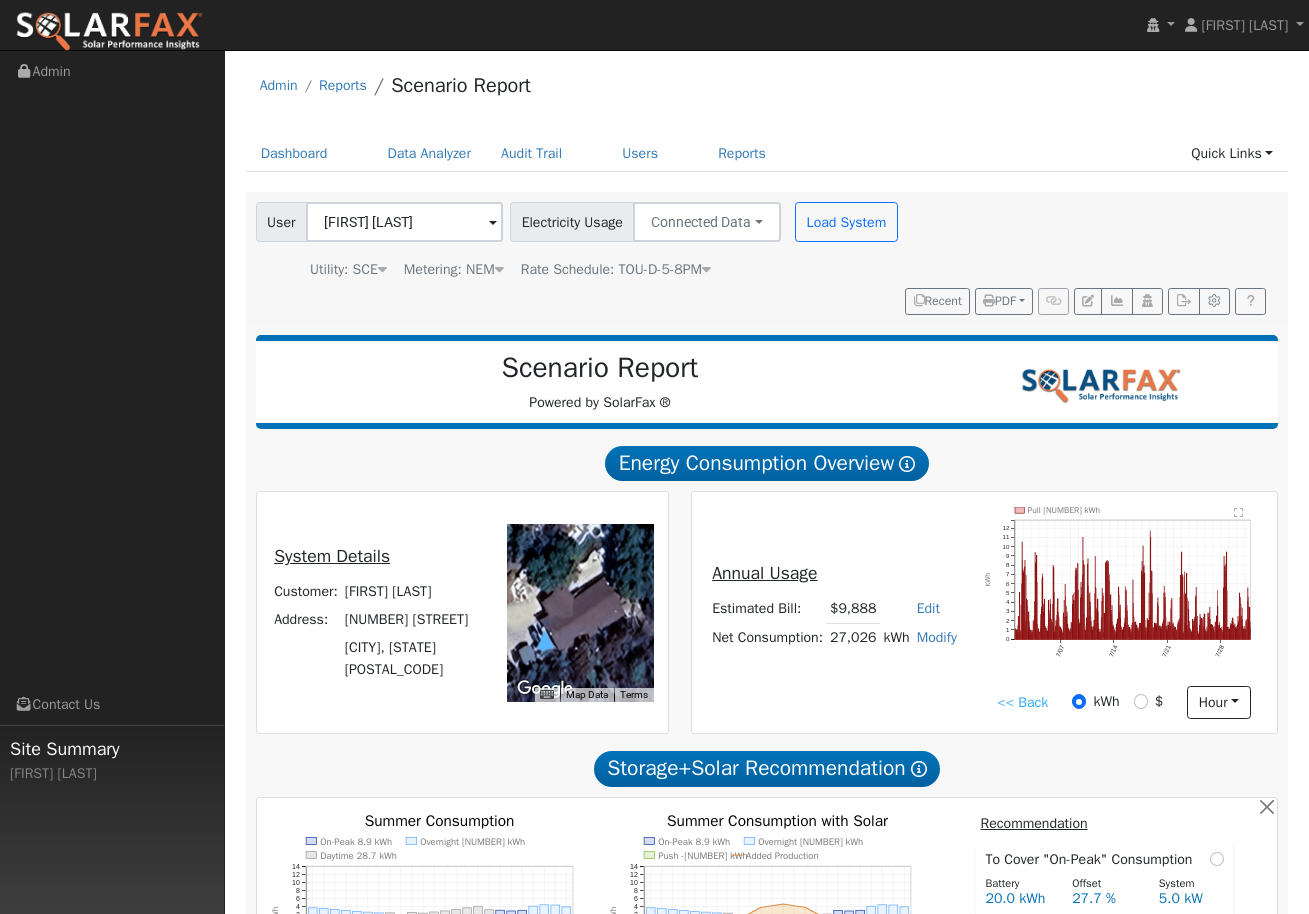 scroll, scrollTop: 0, scrollLeft: 0, axis: both 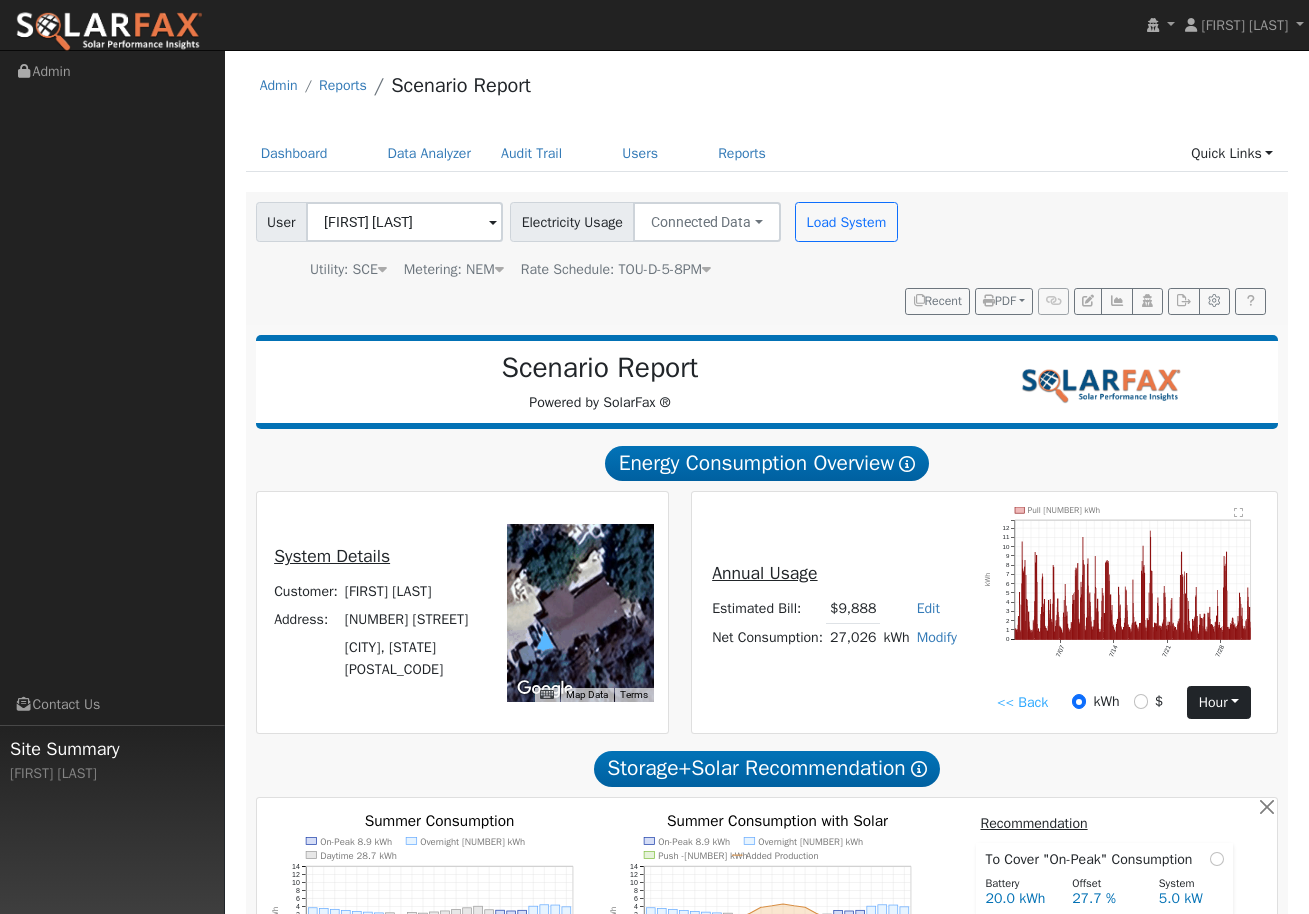 click on "hour" at bounding box center [1219, 703] 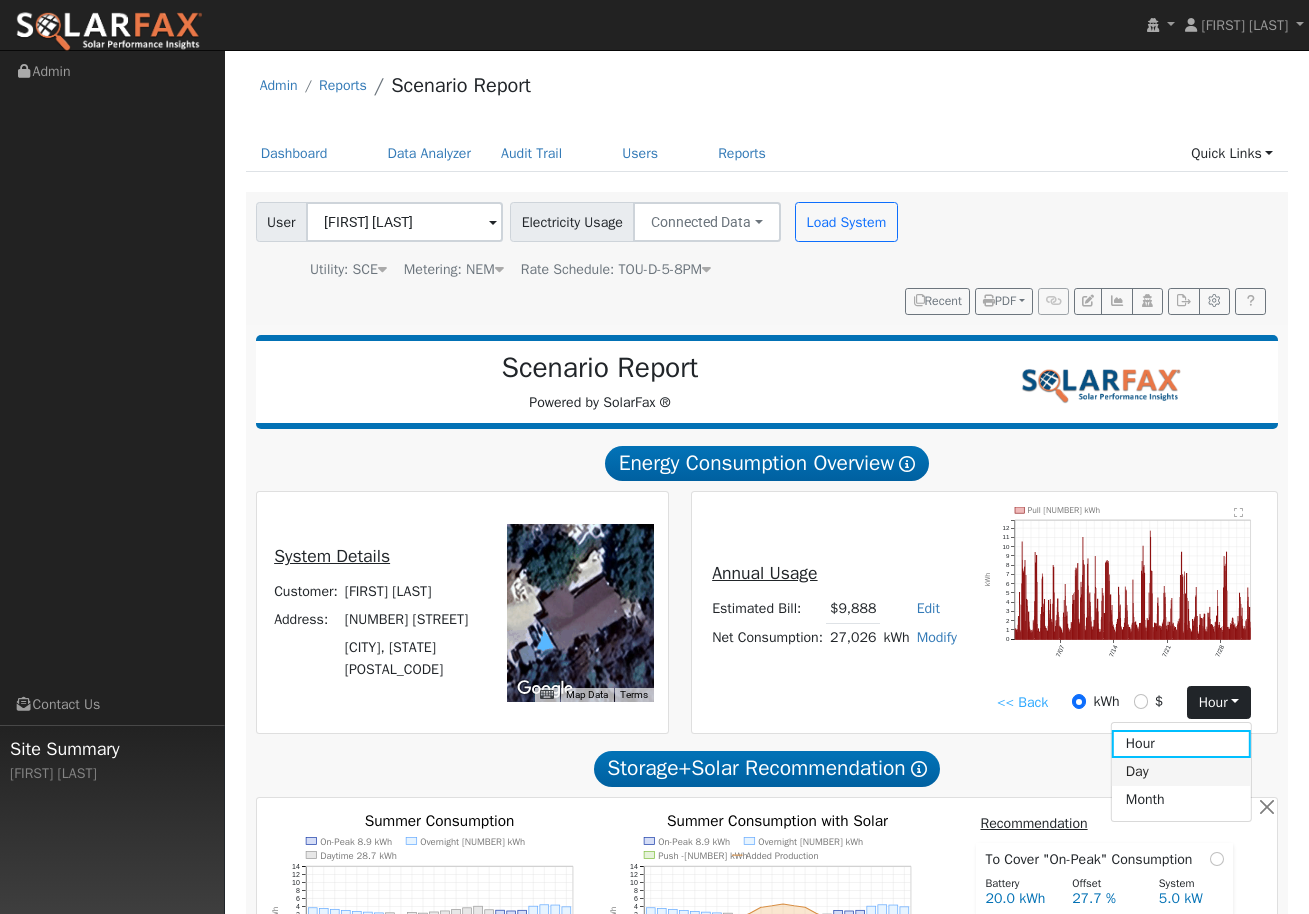 click on "Day" at bounding box center (1181, 772) 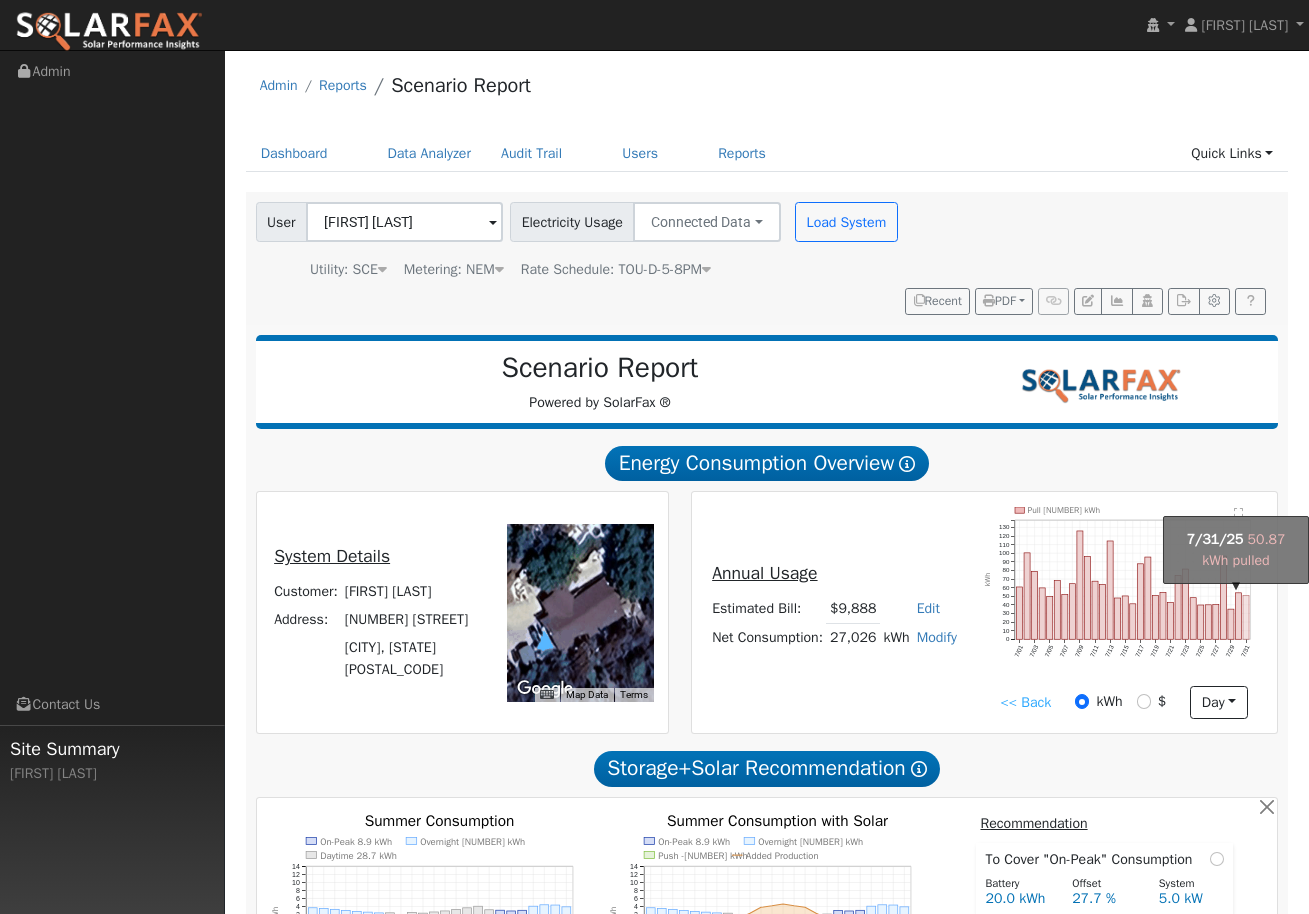 click on "onclick=""" 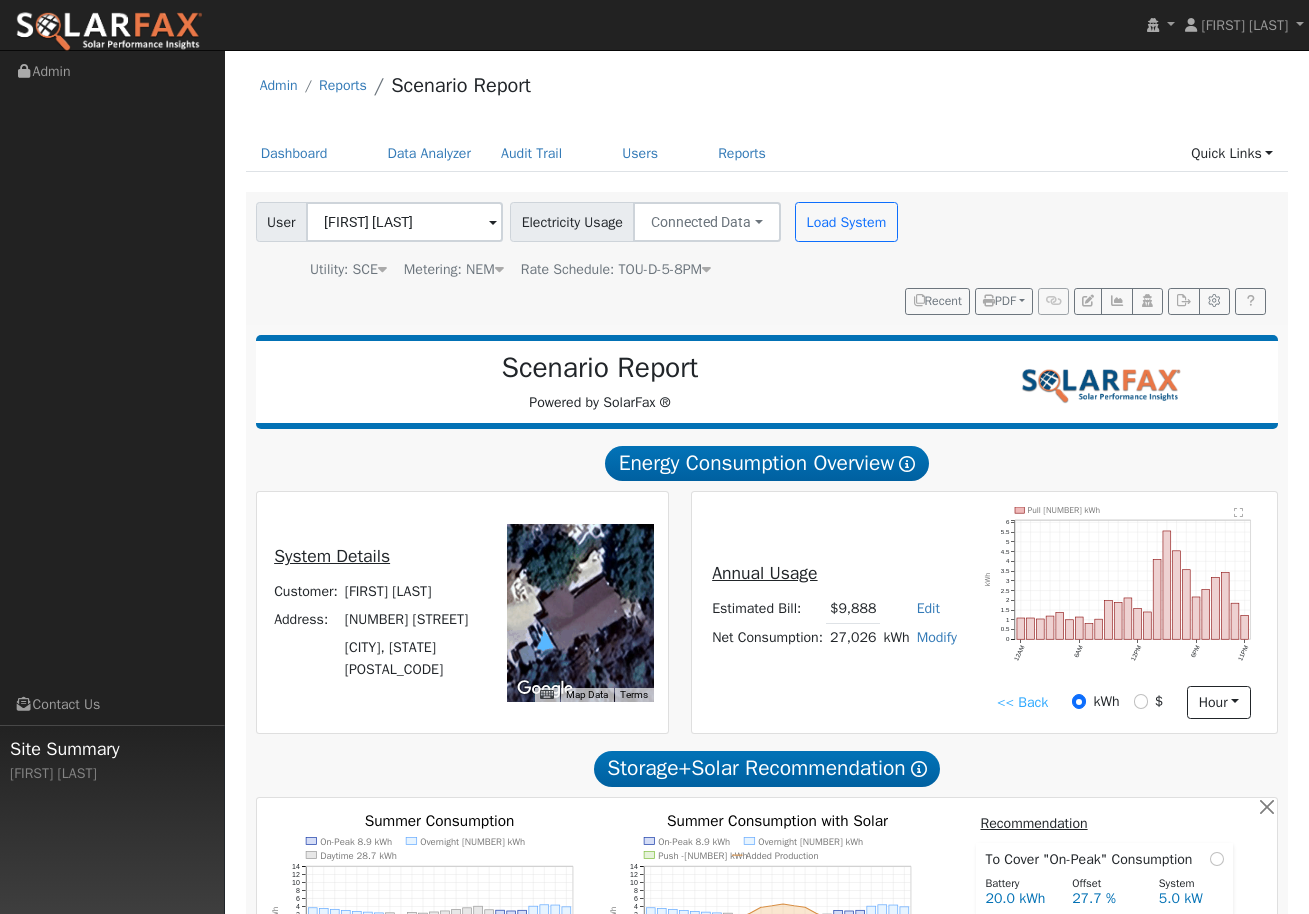 click on "" 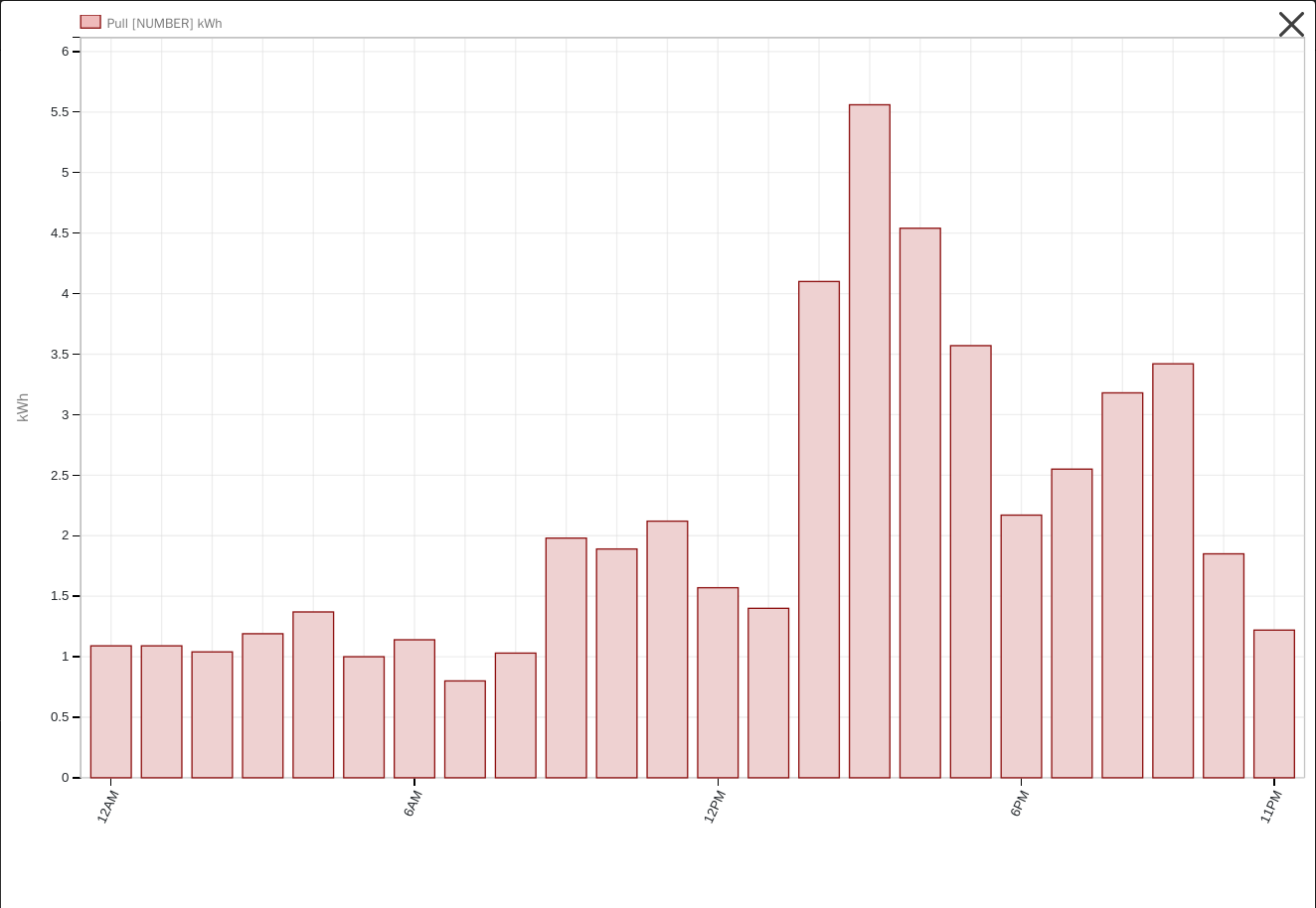 click at bounding box center [1292, 25] 